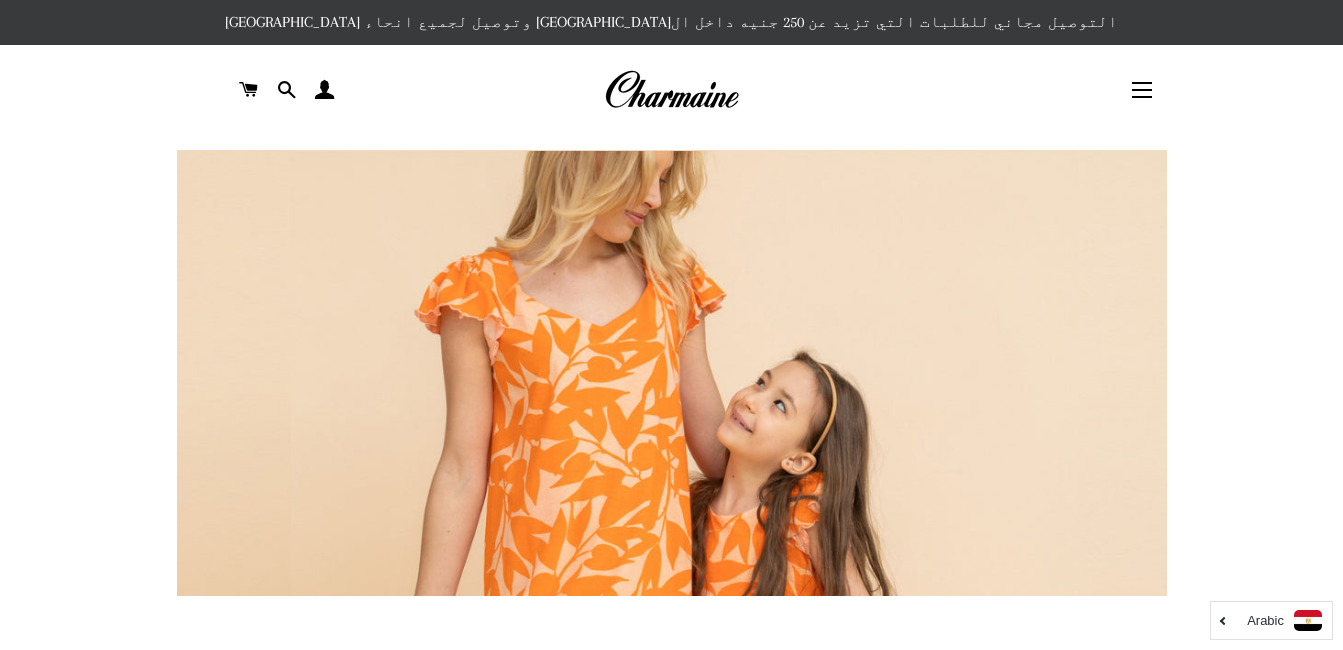 scroll, scrollTop: 0, scrollLeft: 0, axis: both 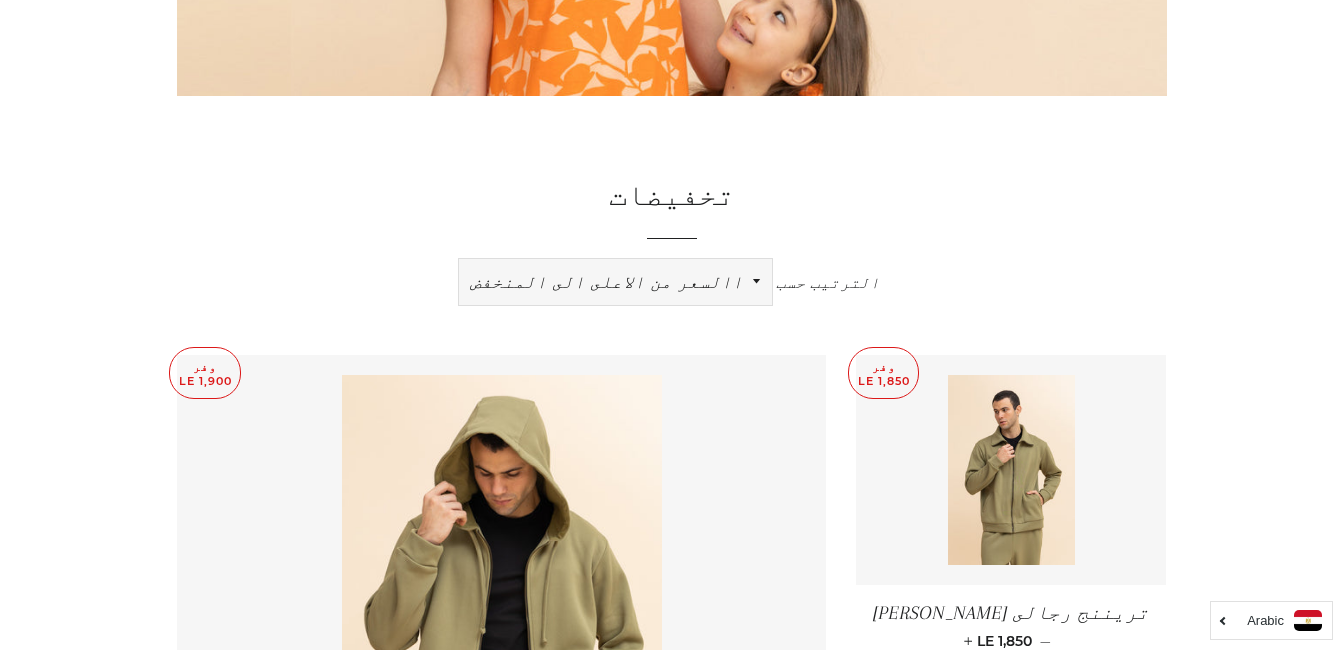 click on "ظهرت
اكثر المبيعات
أبجديا من الألف إلى الياء
ابجديا من الياء الى الالف
السعر المنخفض إلى الاعلى
االسعر من الاعلى الى المنخفض
التاريخ القديم إلى الجديد
التاريخ الجديد إلى القديم" at bounding box center [615, 282] 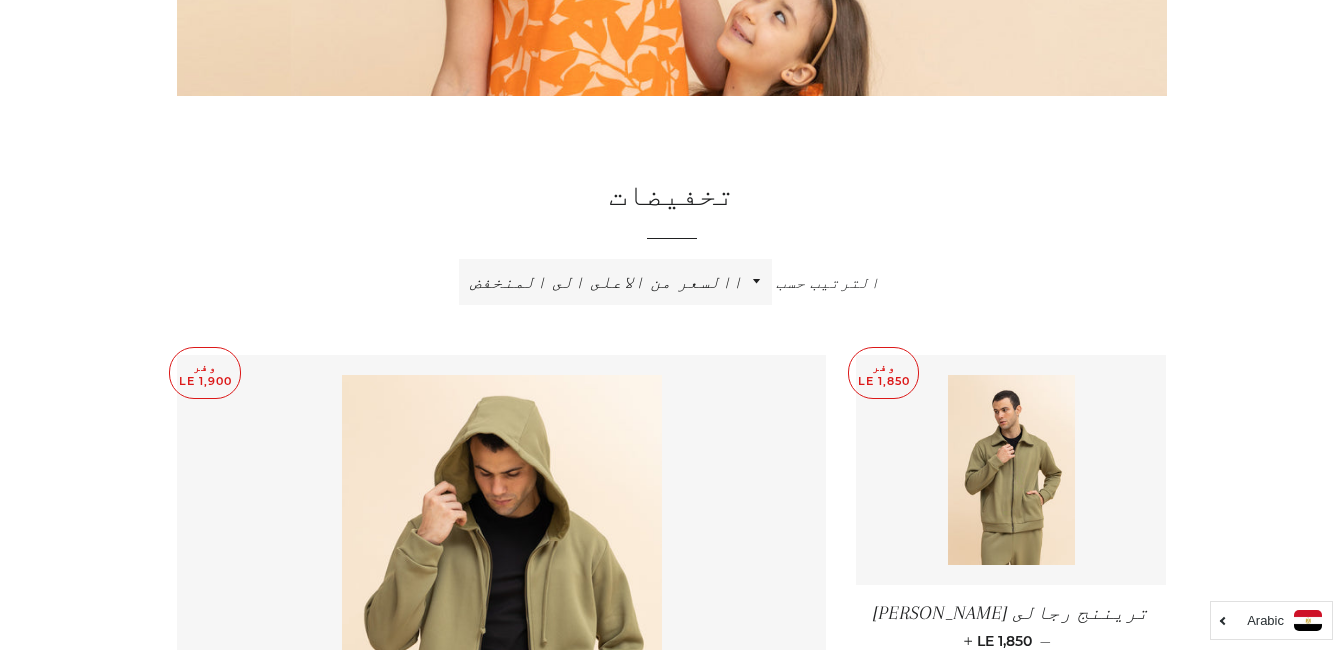 select on "price-ascending" 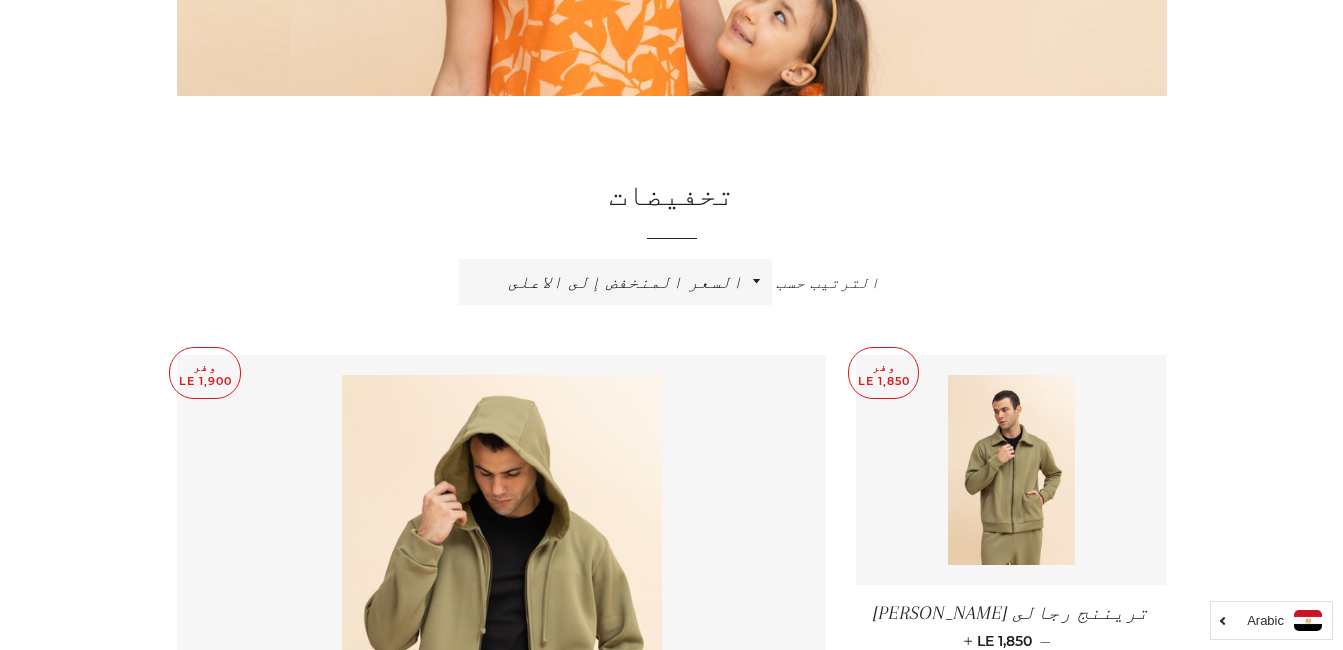 click on "ظهرت
اكثر المبيعات
أبجديا من الألف إلى الياء
ابجديا من الياء الى الالف
السعر المنخفض إلى الاعلى
االسعر من الاعلى الى المنخفض
التاريخ القديم إلى الجديد
التاريخ الجديد إلى القديم" at bounding box center [615, 282] 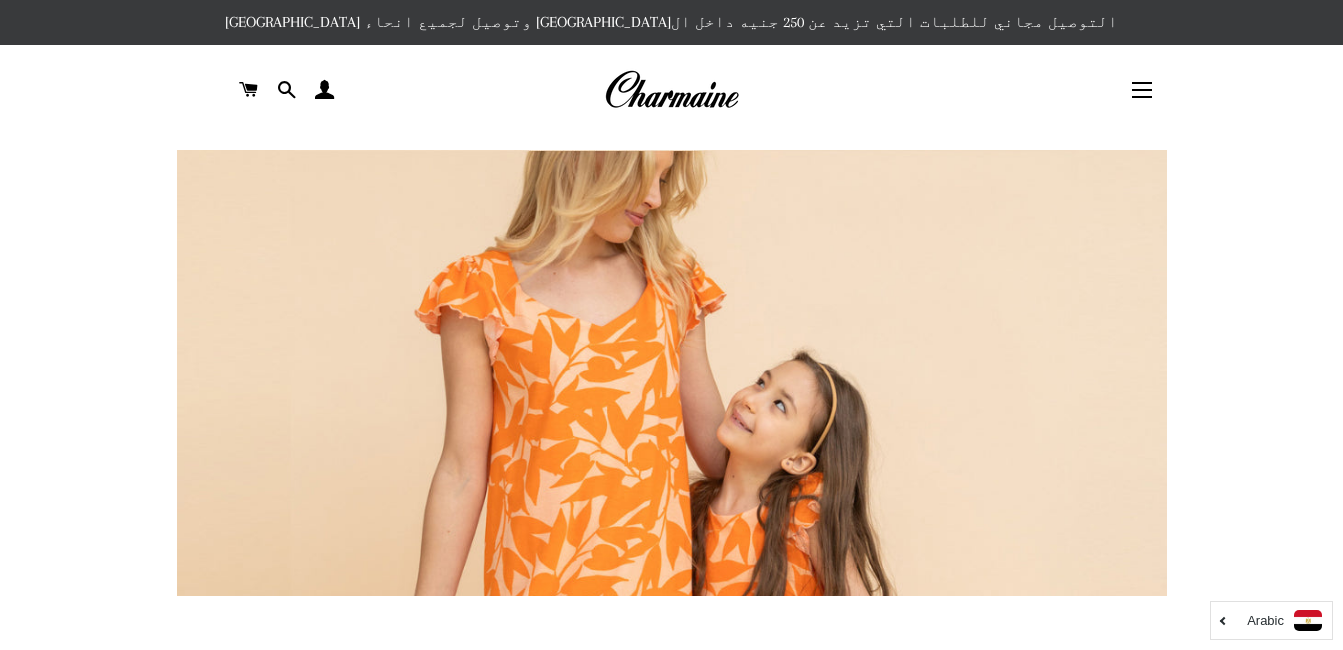 scroll, scrollTop: 0, scrollLeft: 0, axis: both 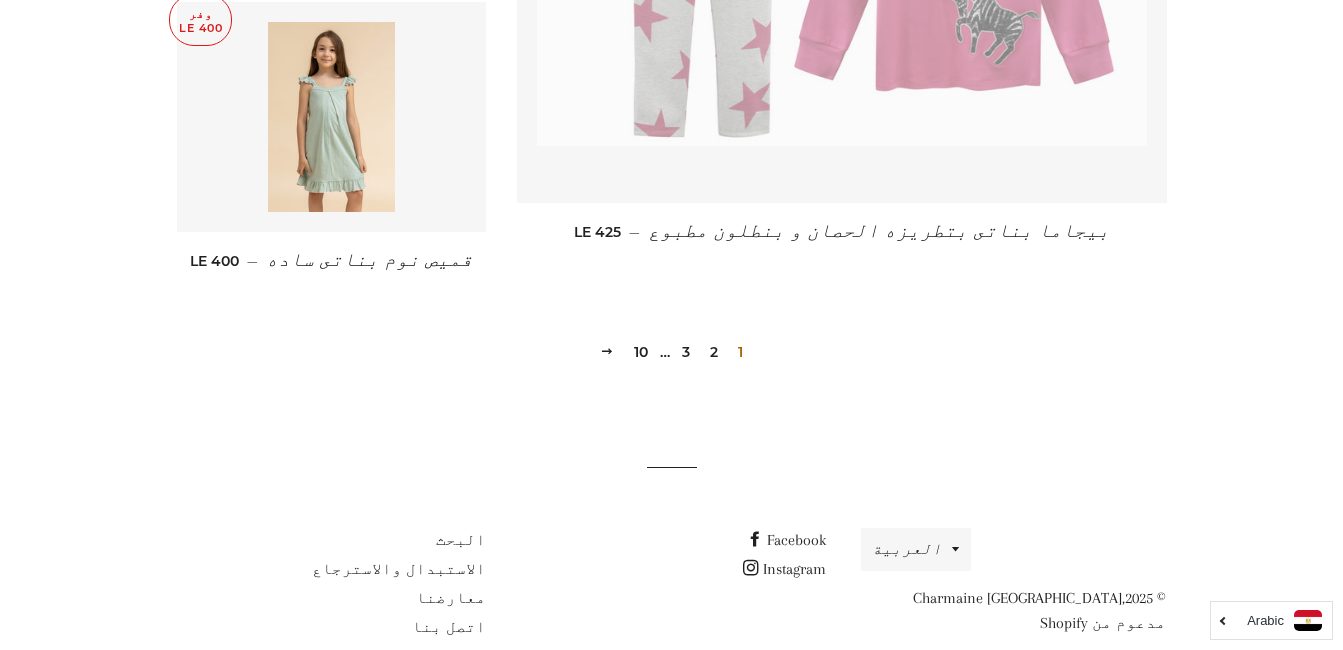 click on "2" at bounding box center [714, 352] 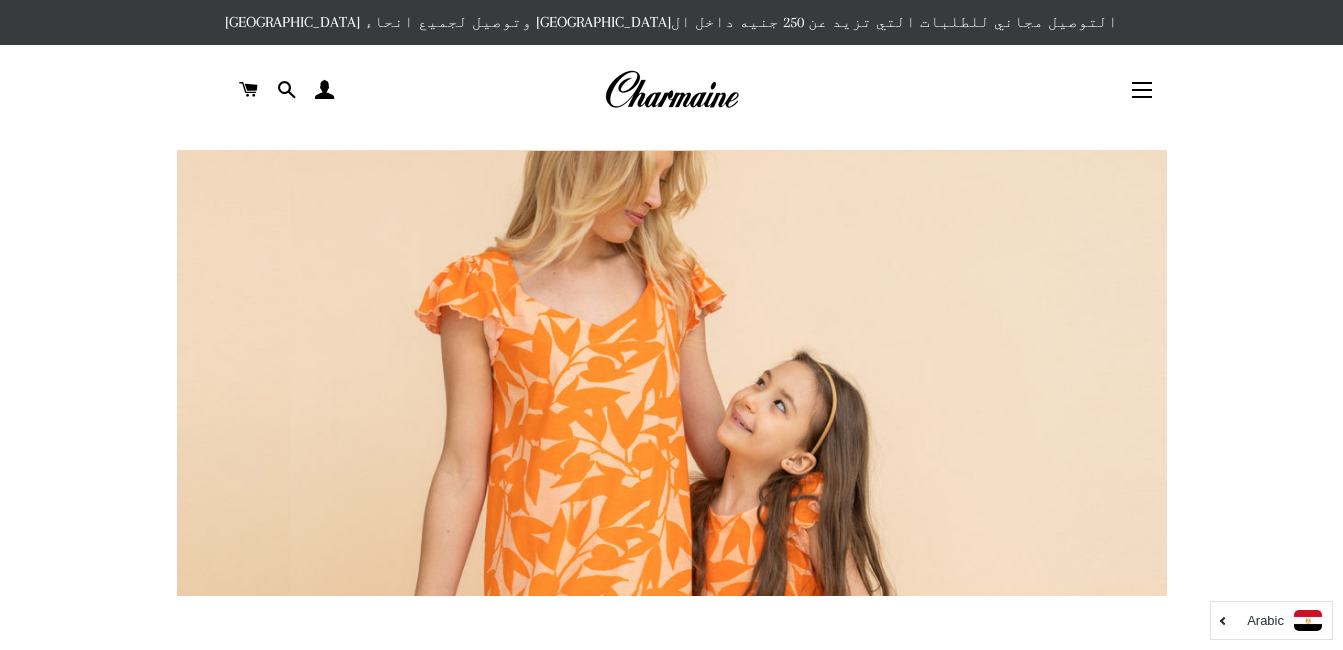 scroll, scrollTop: 0, scrollLeft: 0, axis: both 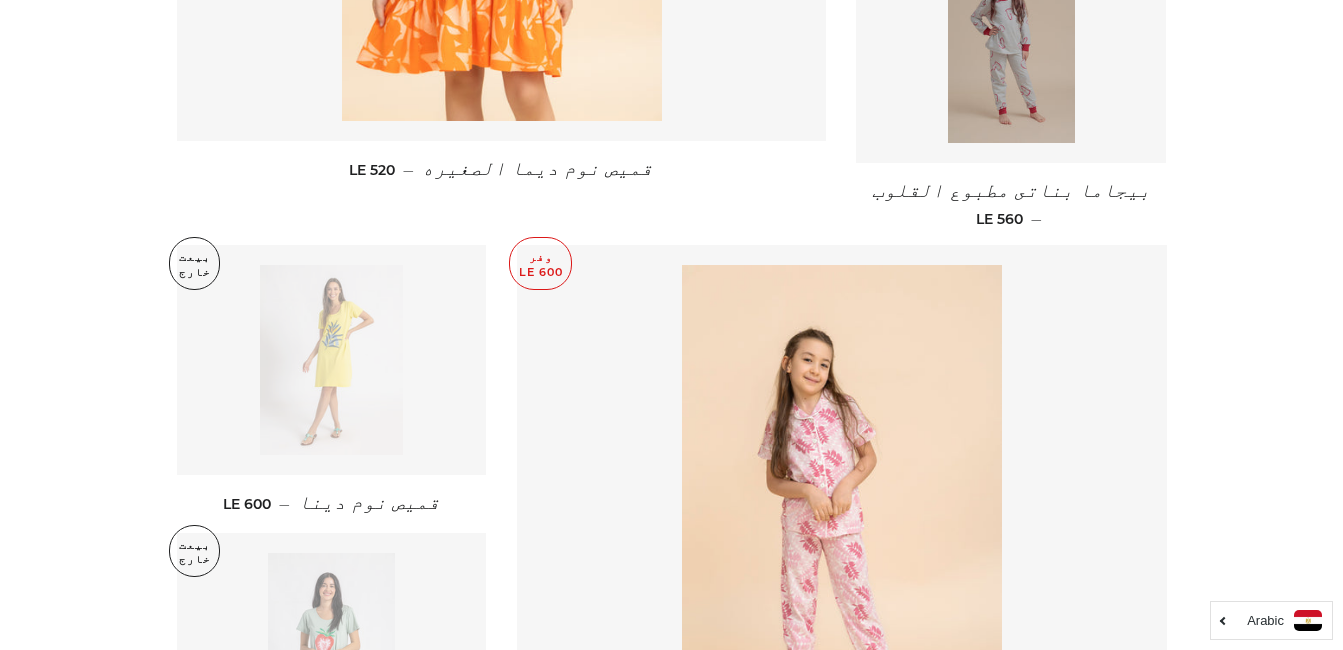 click at bounding box center (331, 360) 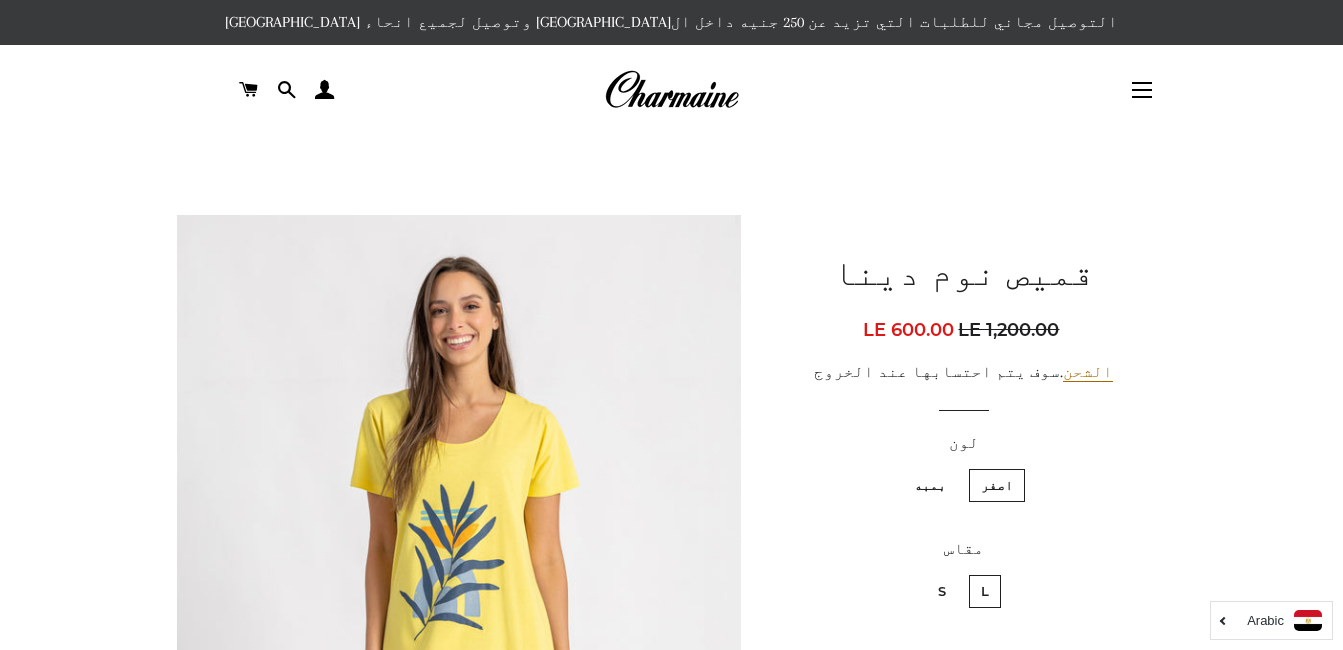 scroll, scrollTop: 0, scrollLeft: 0, axis: both 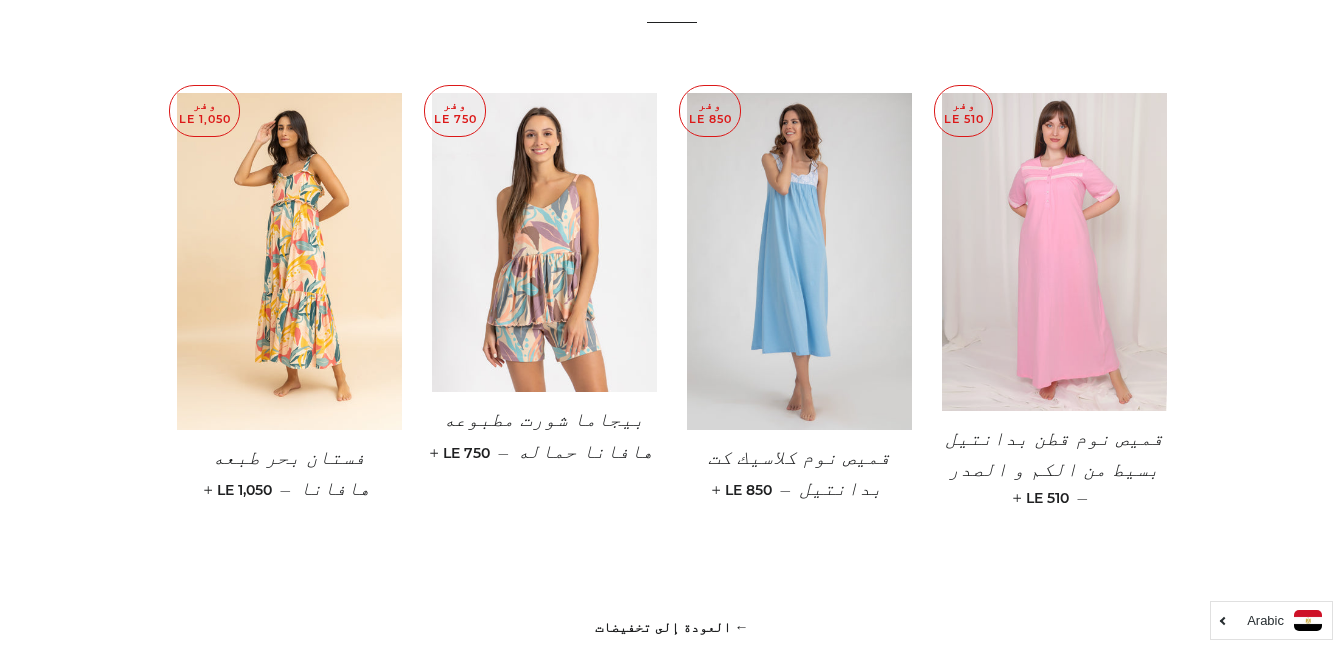 click at bounding box center [1054, 252] 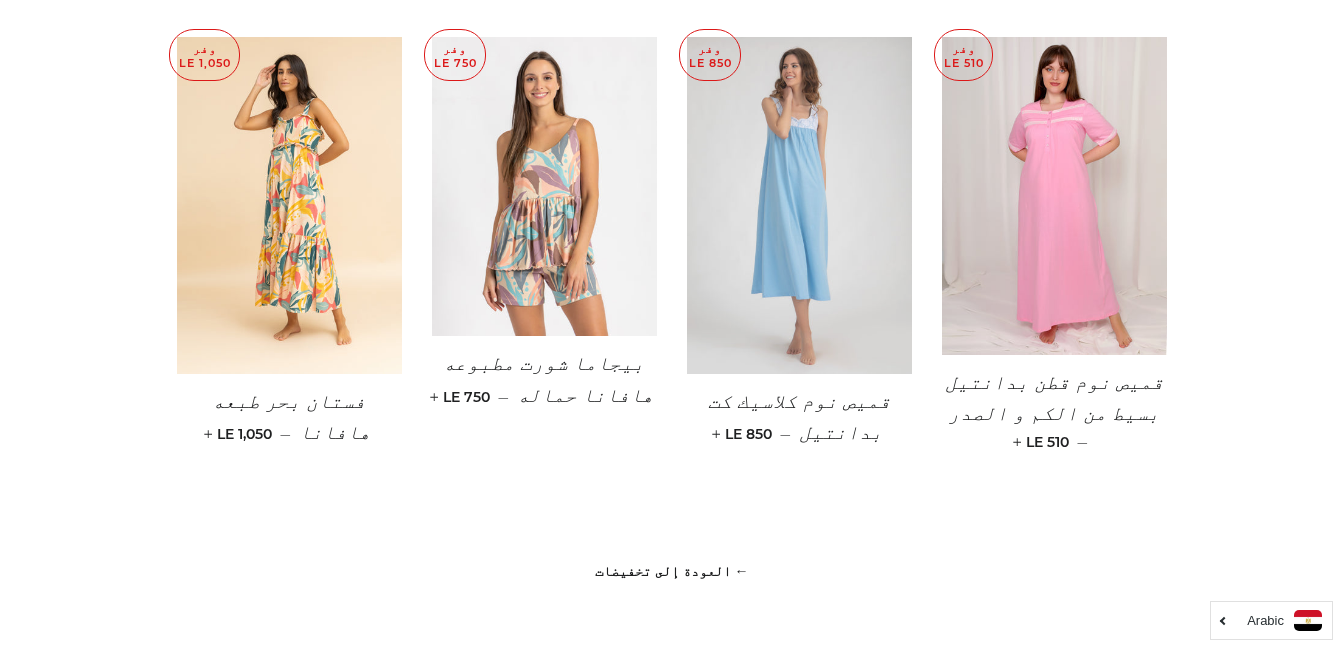 scroll, scrollTop: 1700, scrollLeft: 0, axis: vertical 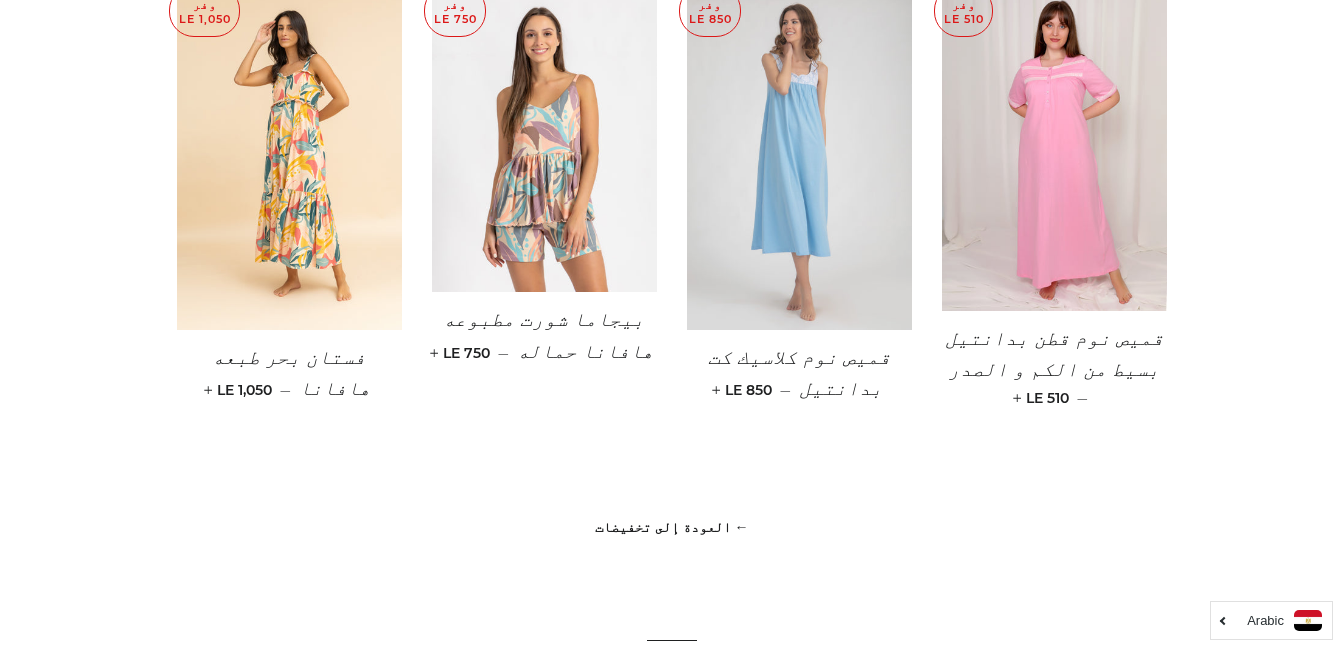 click at bounding box center [799, 162] 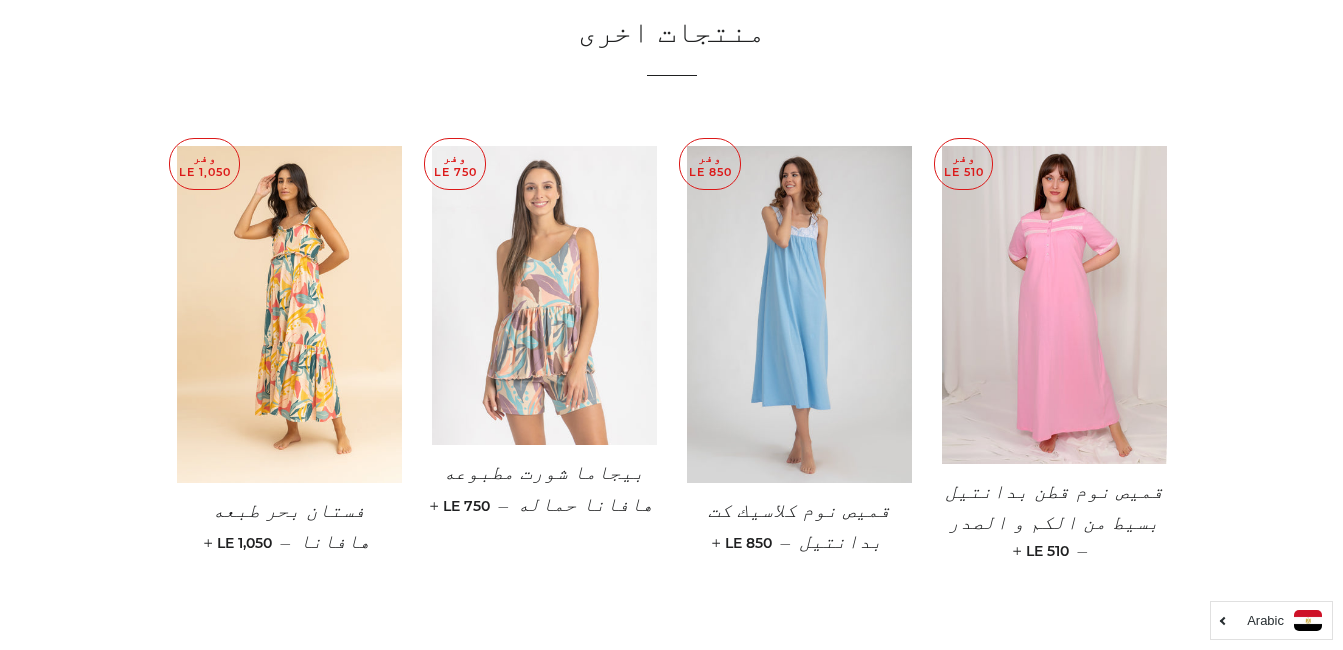 scroll, scrollTop: 1500, scrollLeft: 0, axis: vertical 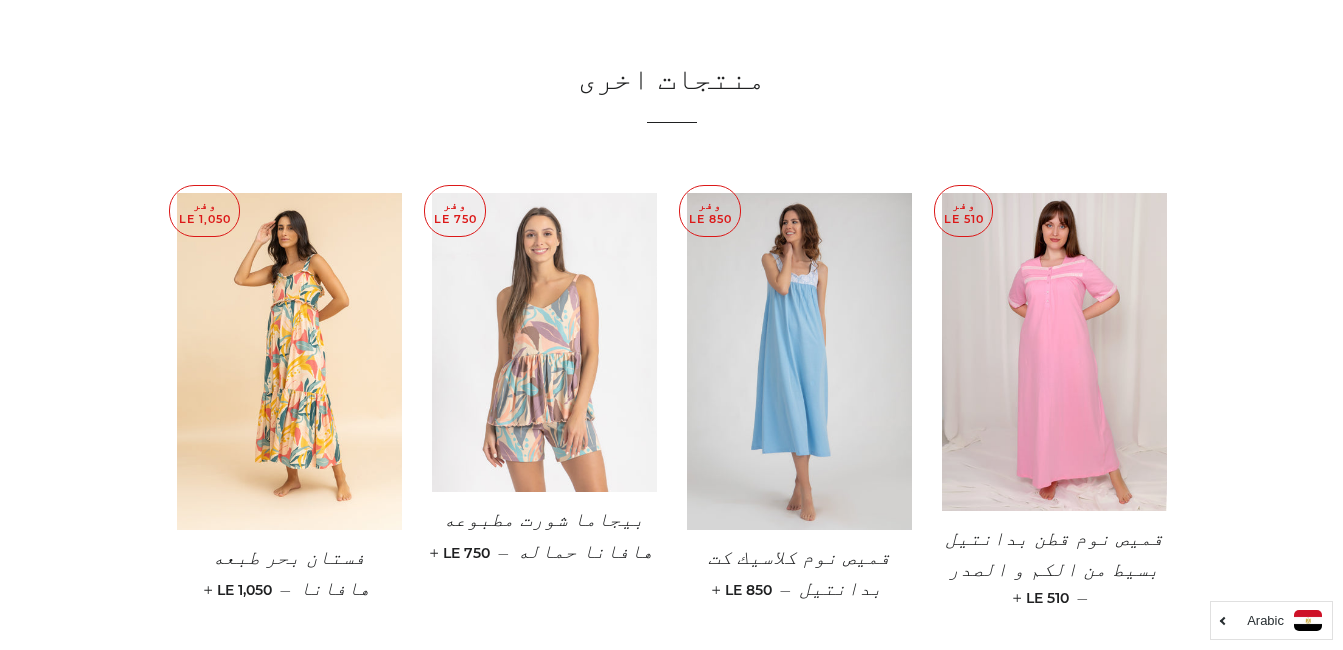click at bounding box center (544, 343) 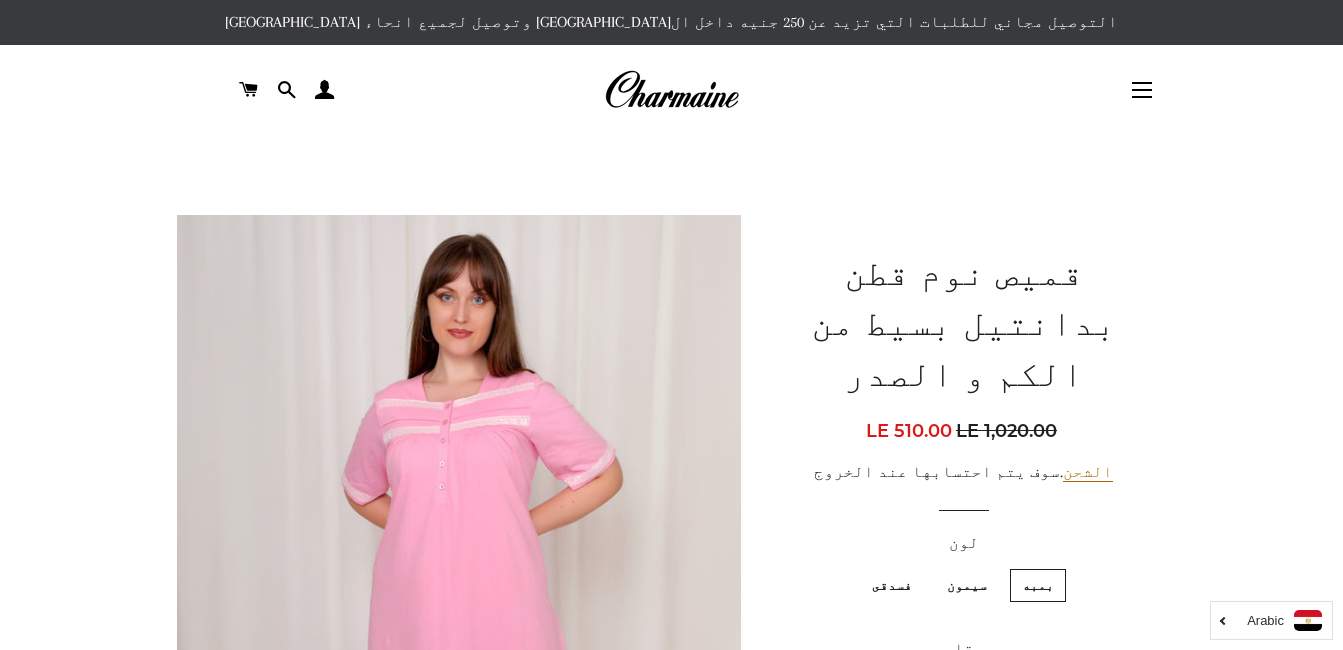 scroll, scrollTop: 0, scrollLeft: 0, axis: both 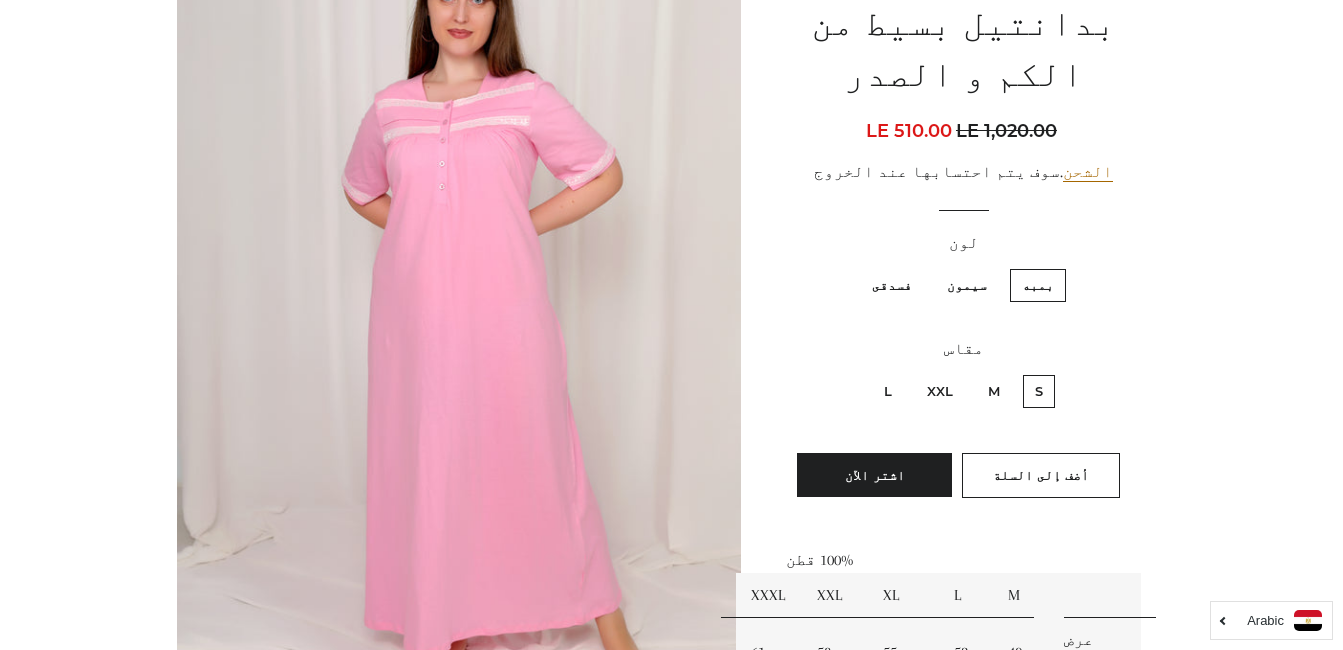click on "L" at bounding box center [888, 391] 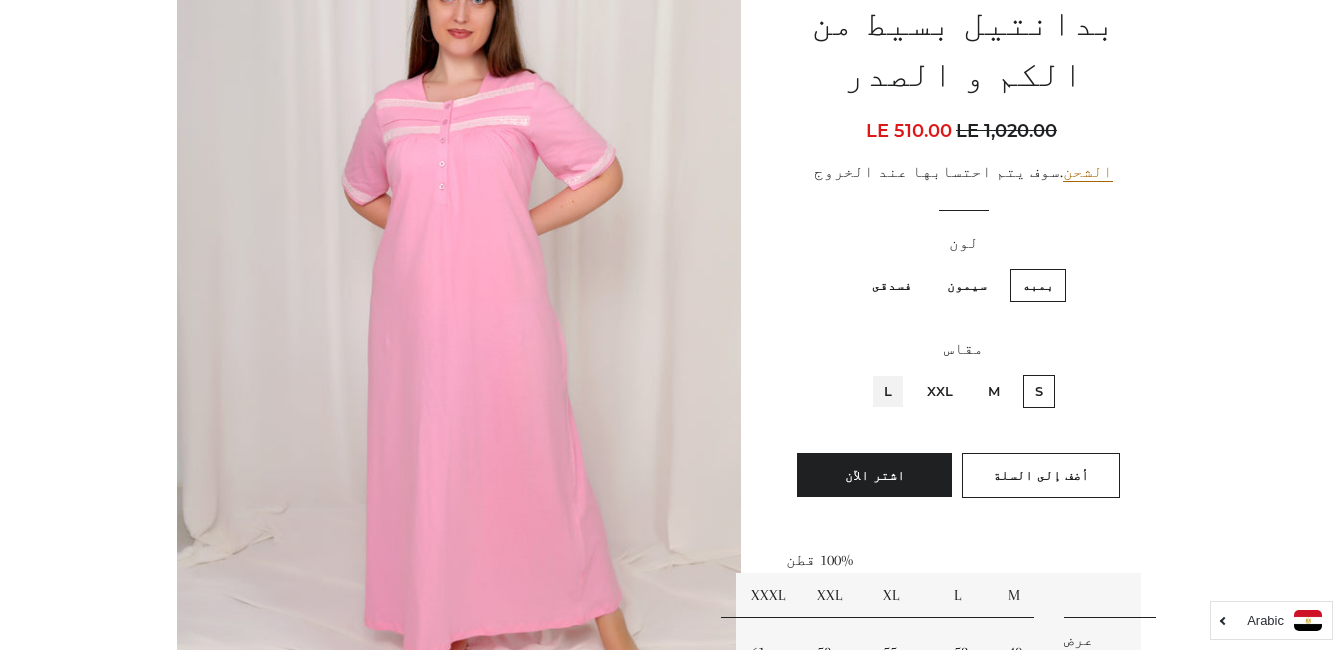 click on "L" at bounding box center [897, 372] 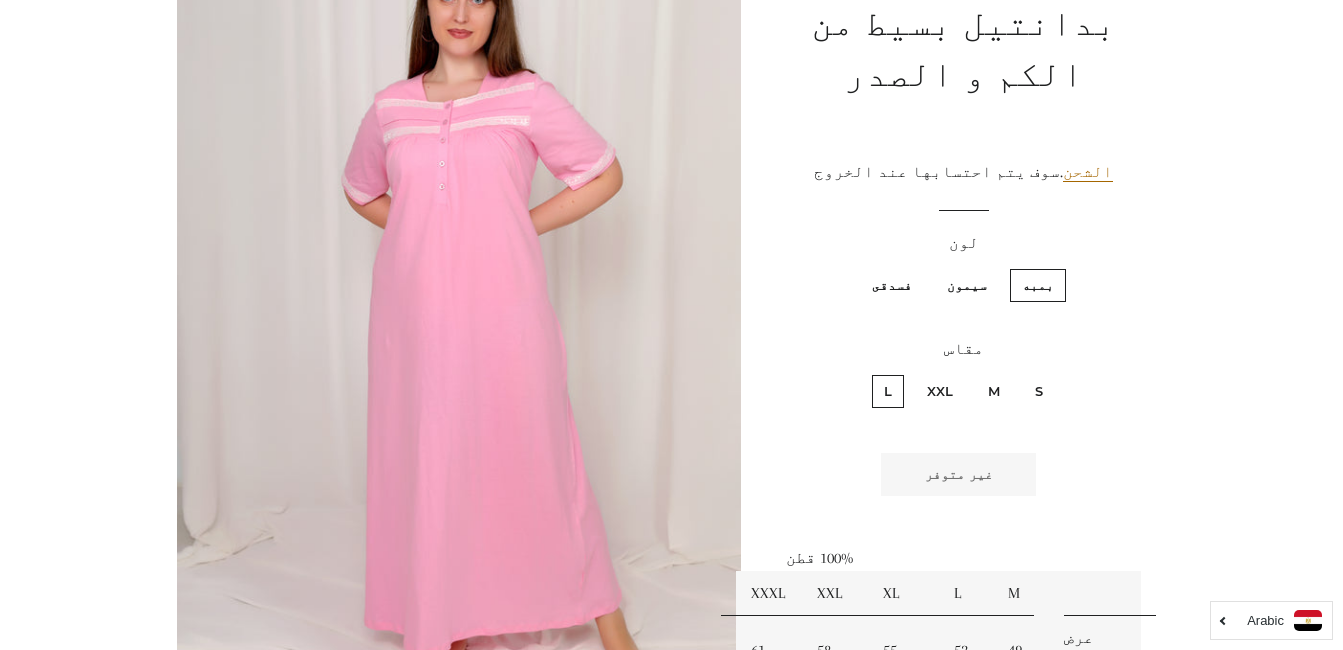 click on "فسدقى" at bounding box center [892, 285] 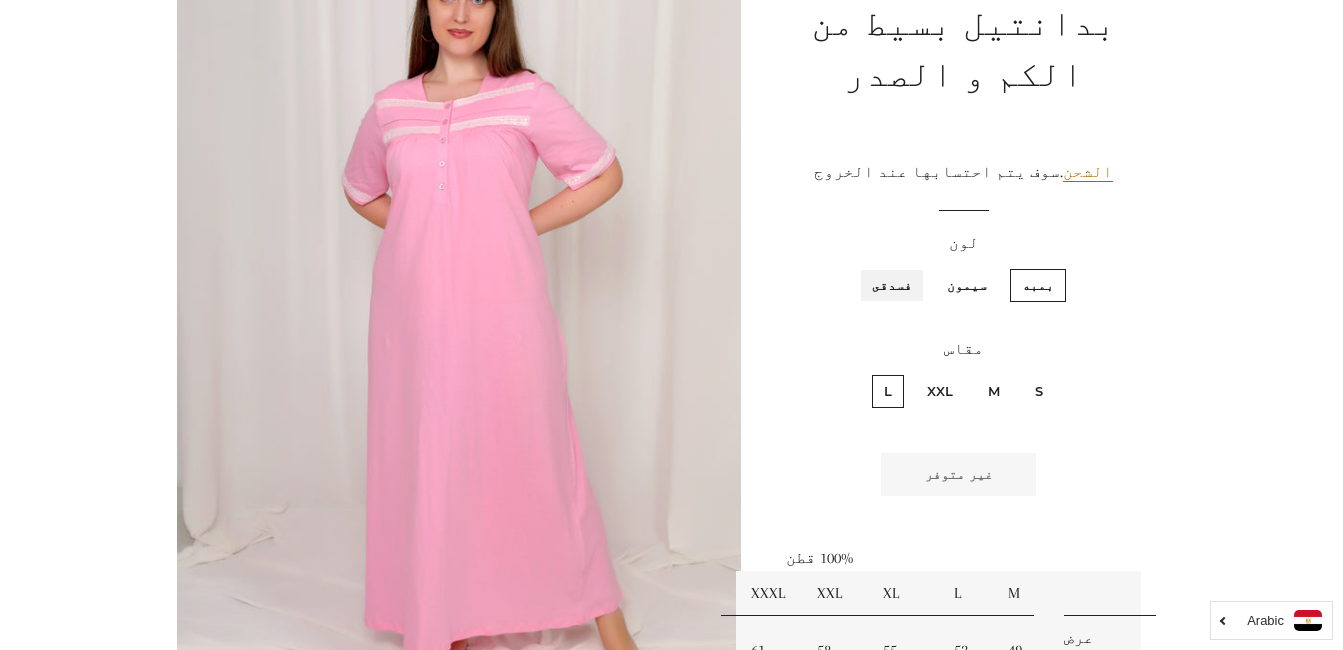 click on "فسدقى" at bounding box center (917, 266) 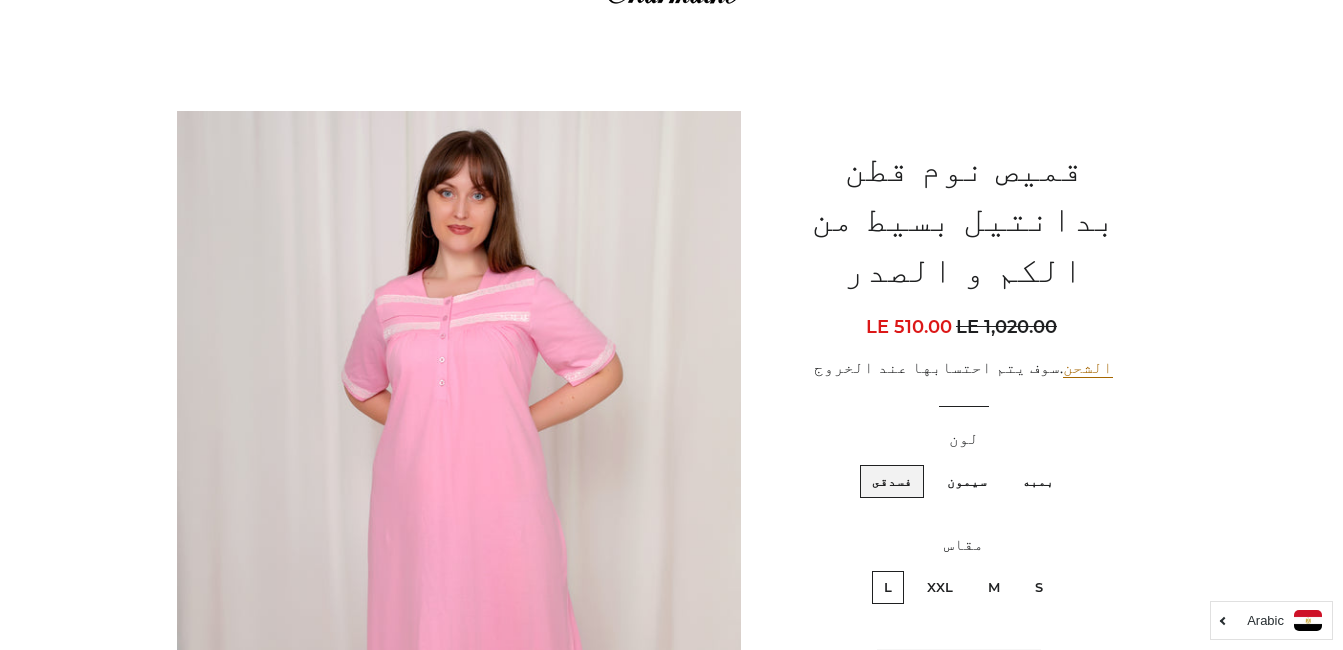 scroll, scrollTop: 300, scrollLeft: 0, axis: vertical 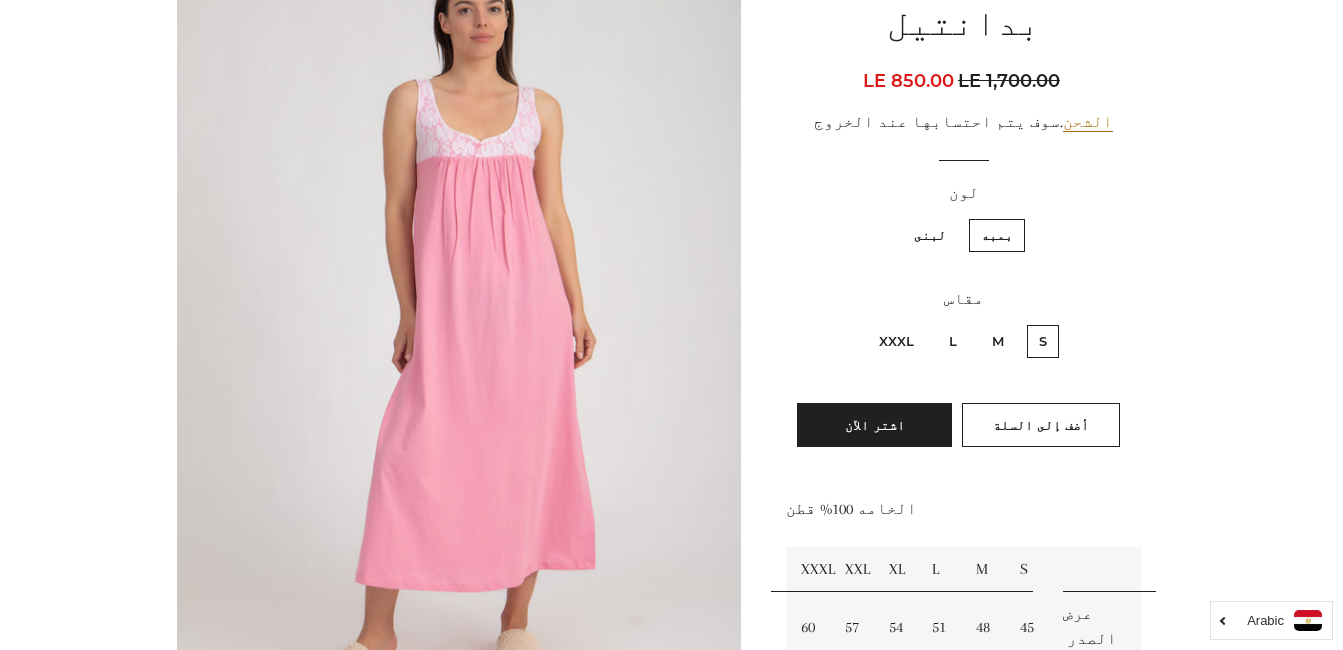 click on "L" at bounding box center (953, 341) 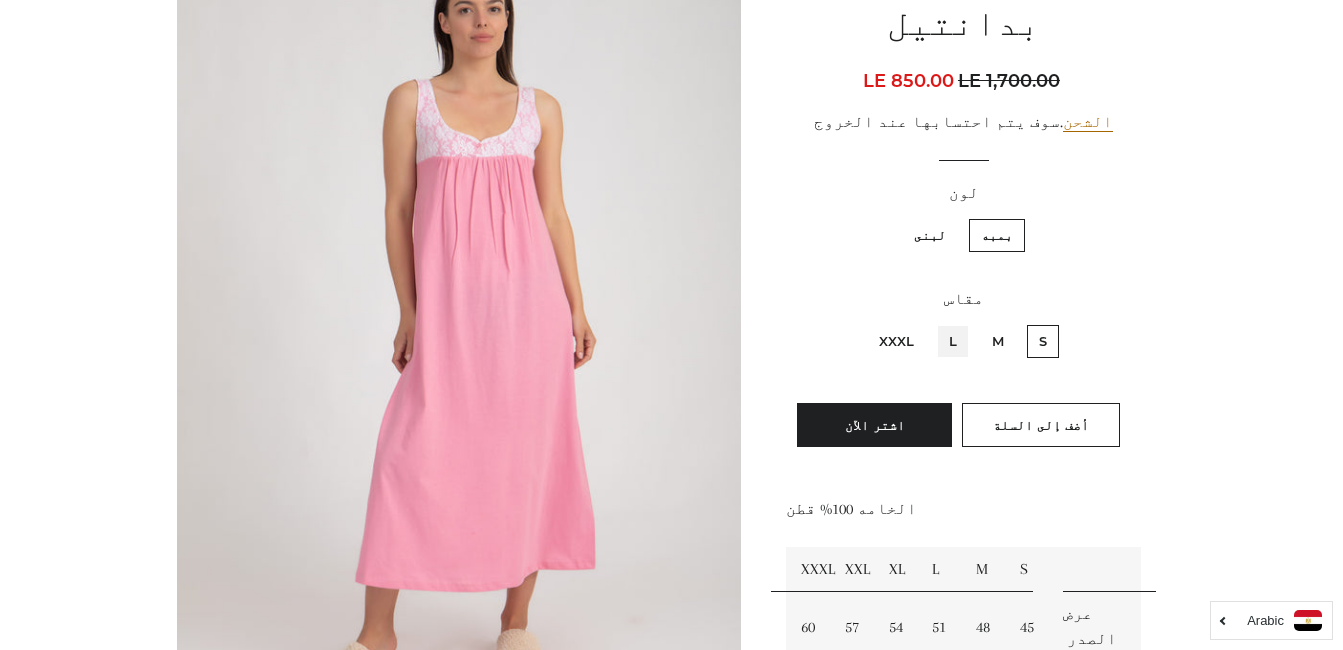 click on "L" at bounding box center [962, 322] 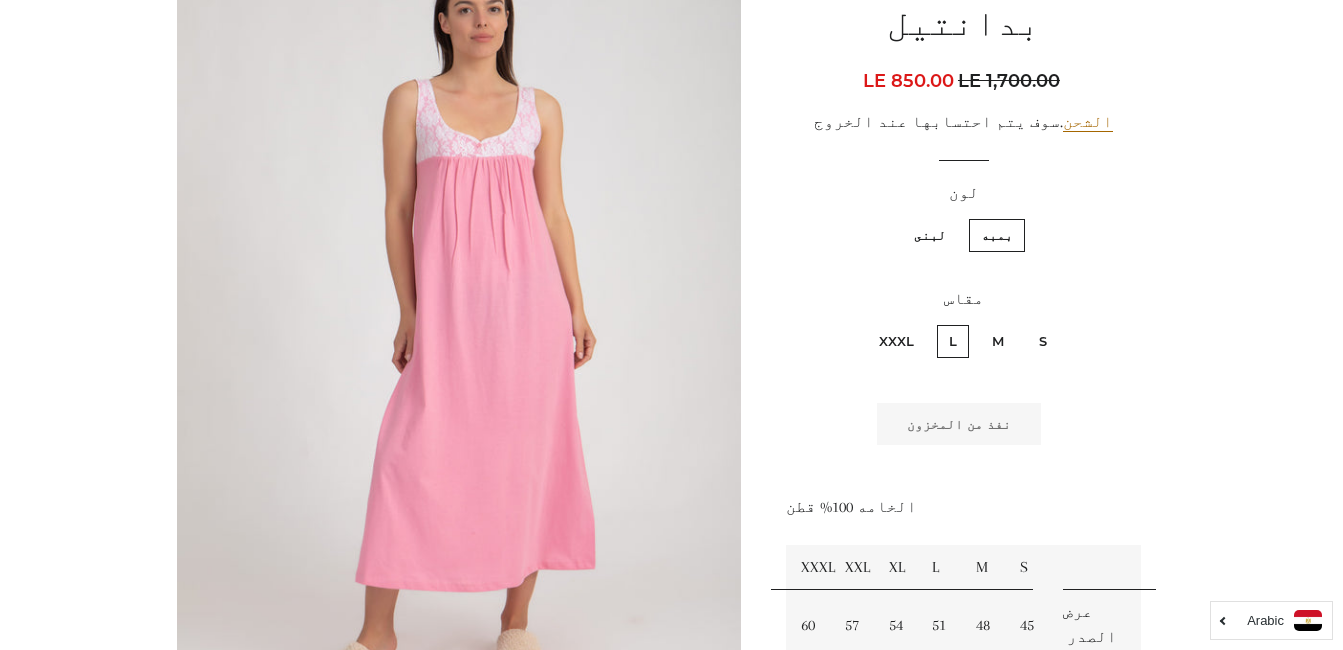 click on "XXXL" at bounding box center (896, 341) 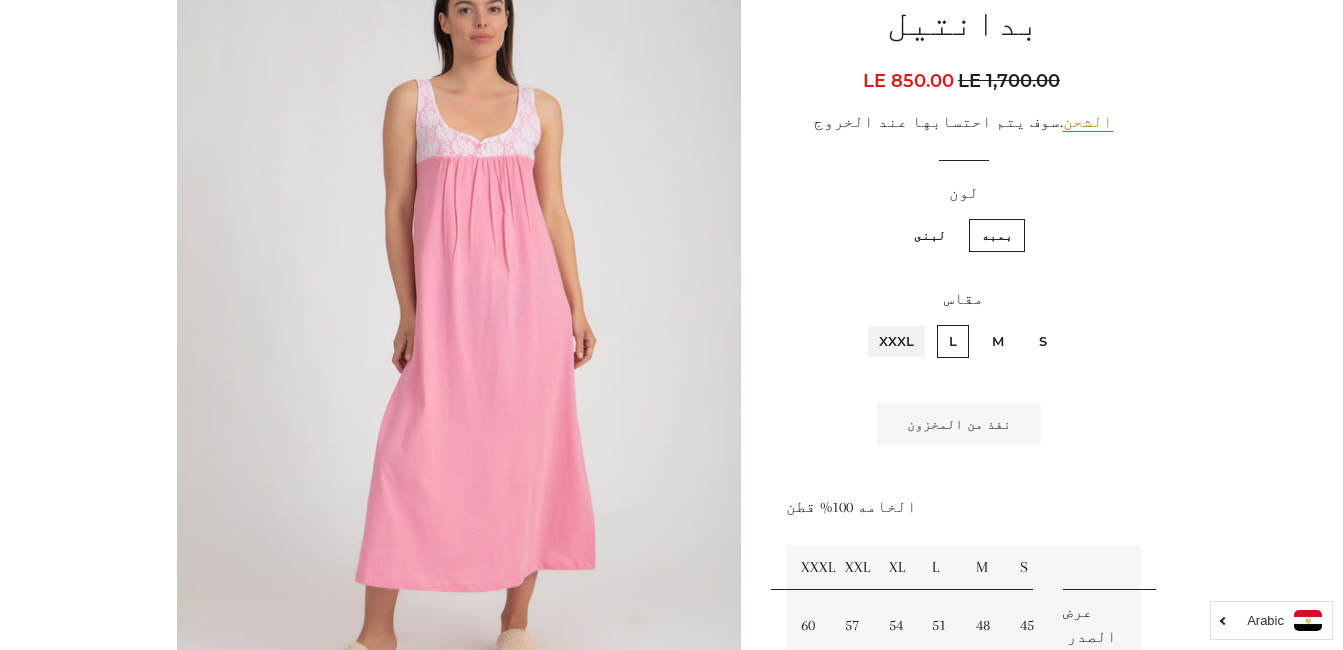 click on "XXXL" at bounding box center [919, 322] 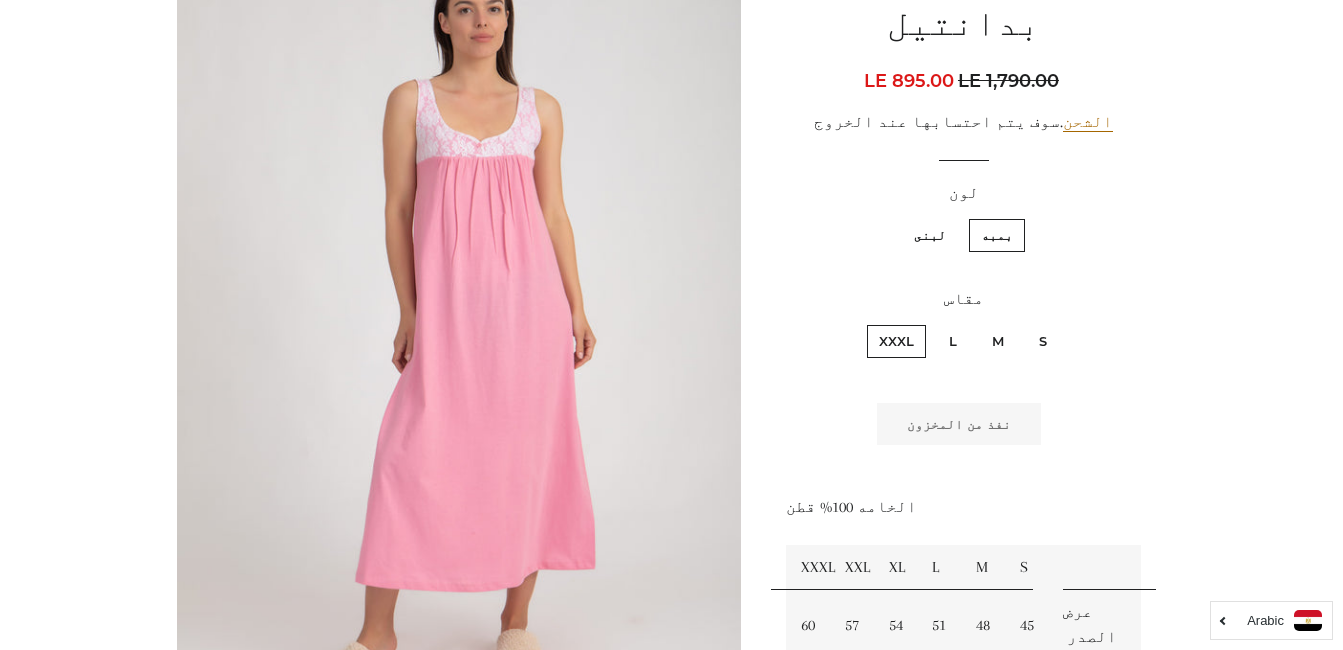 click on "M" at bounding box center (998, 341) 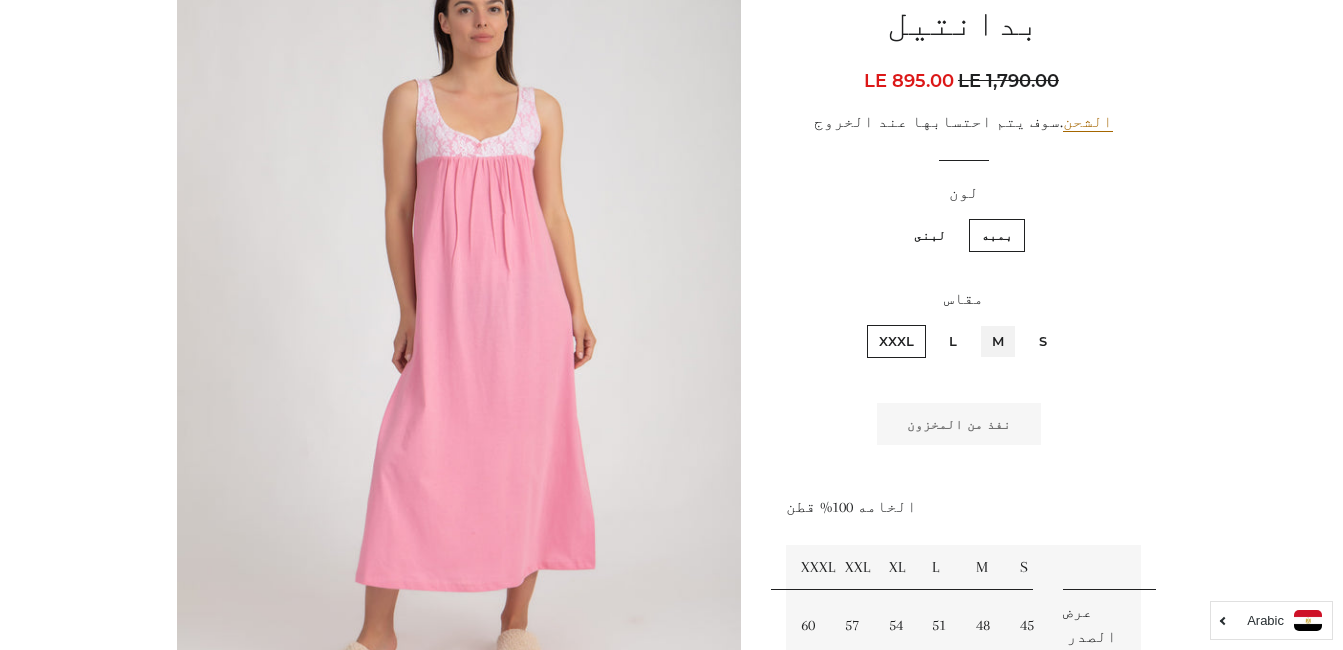 radio on "true" 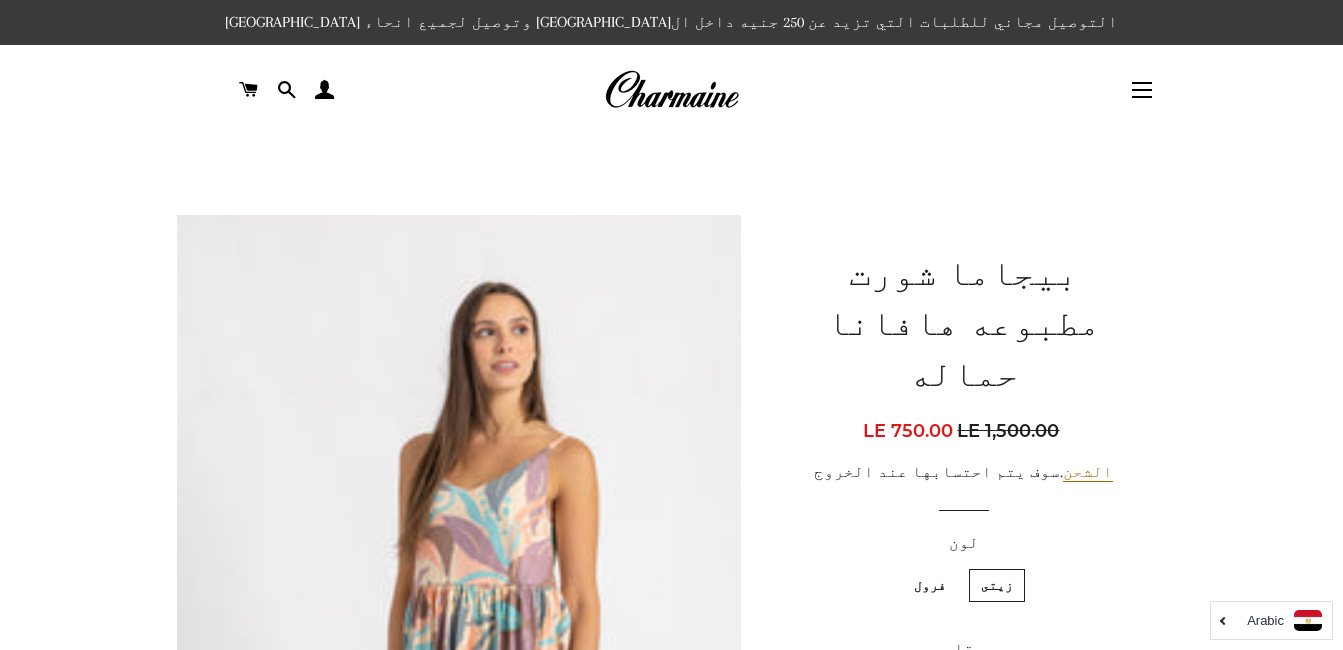 scroll, scrollTop: 0, scrollLeft: 0, axis: both 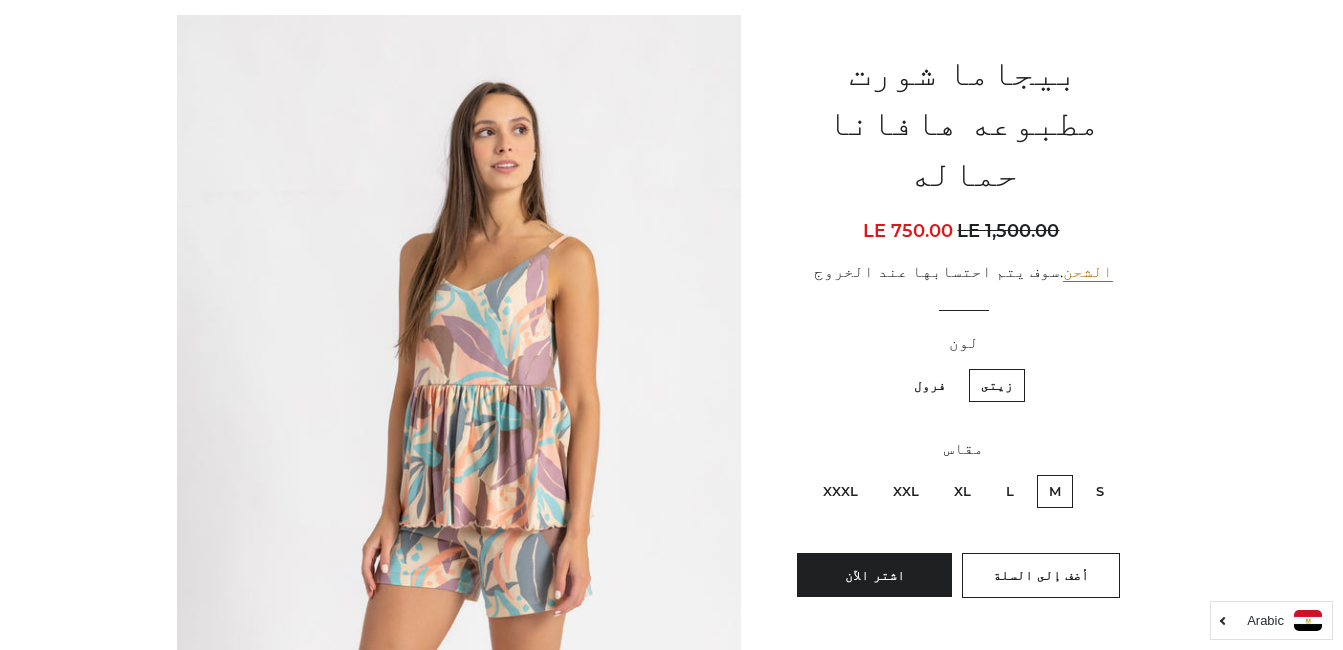 click on "XL" at bounding box center [962, 491] 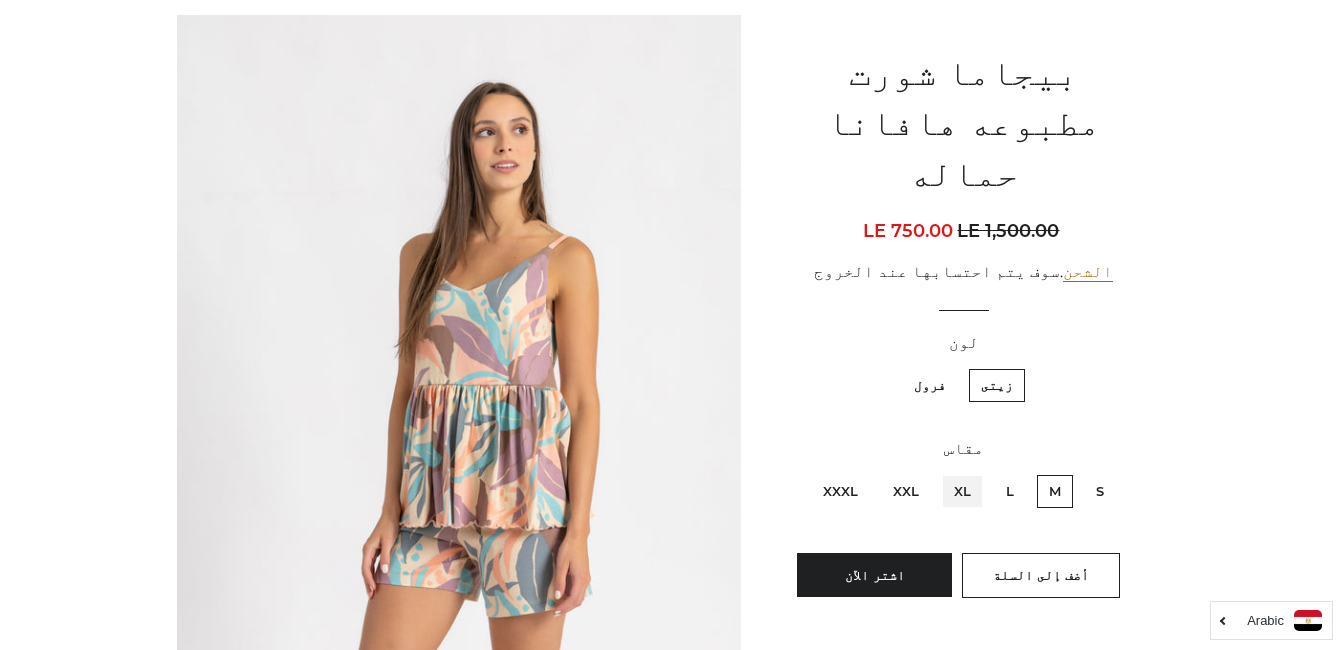 click on "XL" at bounding box center (976, 472) 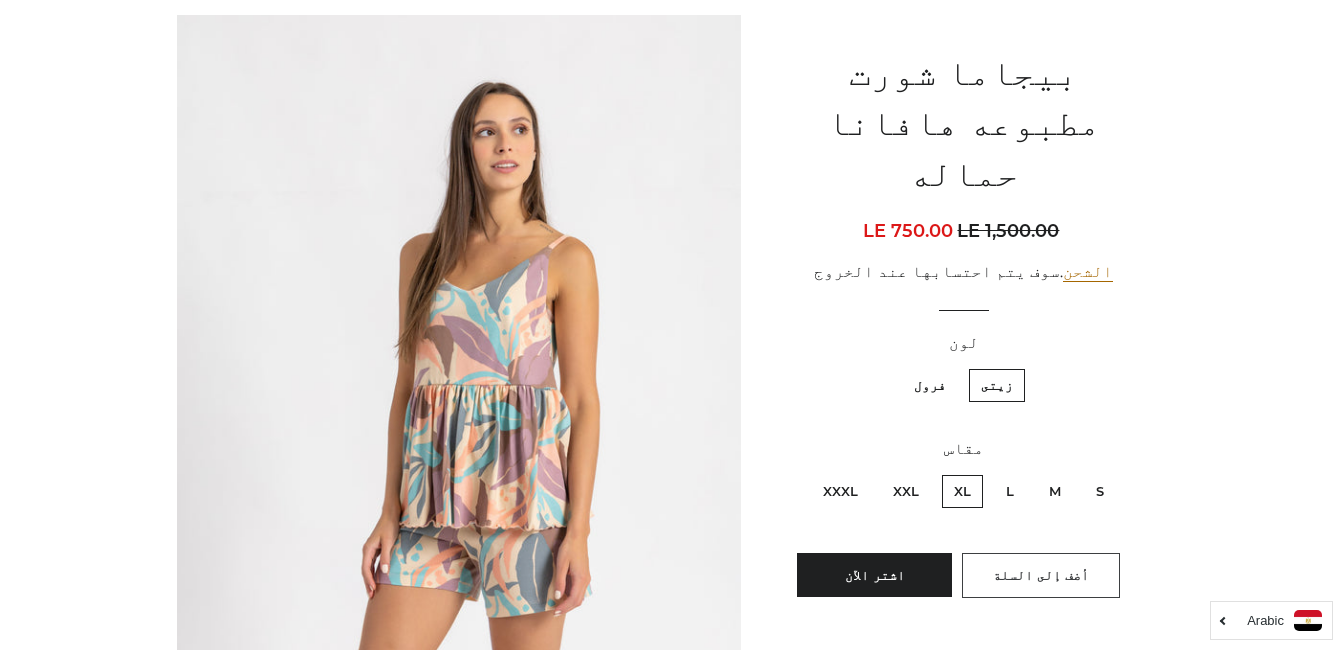 click on "أضف إلى السلة" at bounding box center [1041, 575] 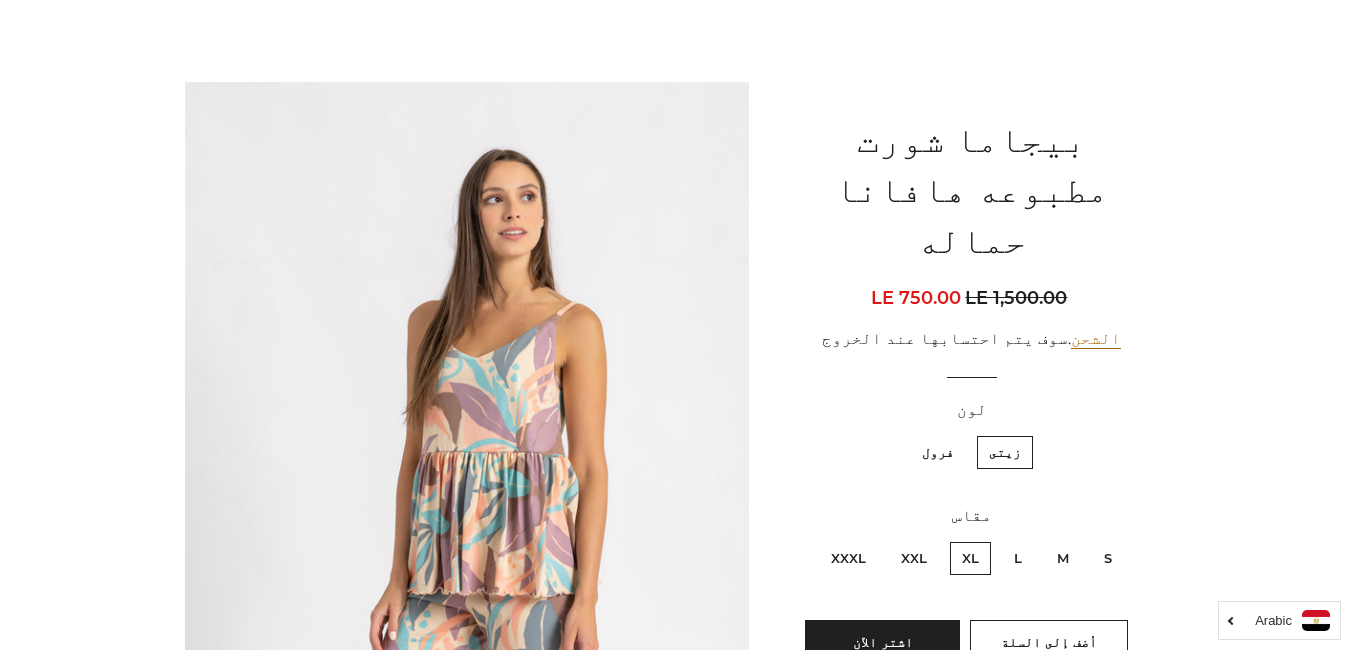 scroll, scrollTop: 0, scrollLeft: 0, axis: both 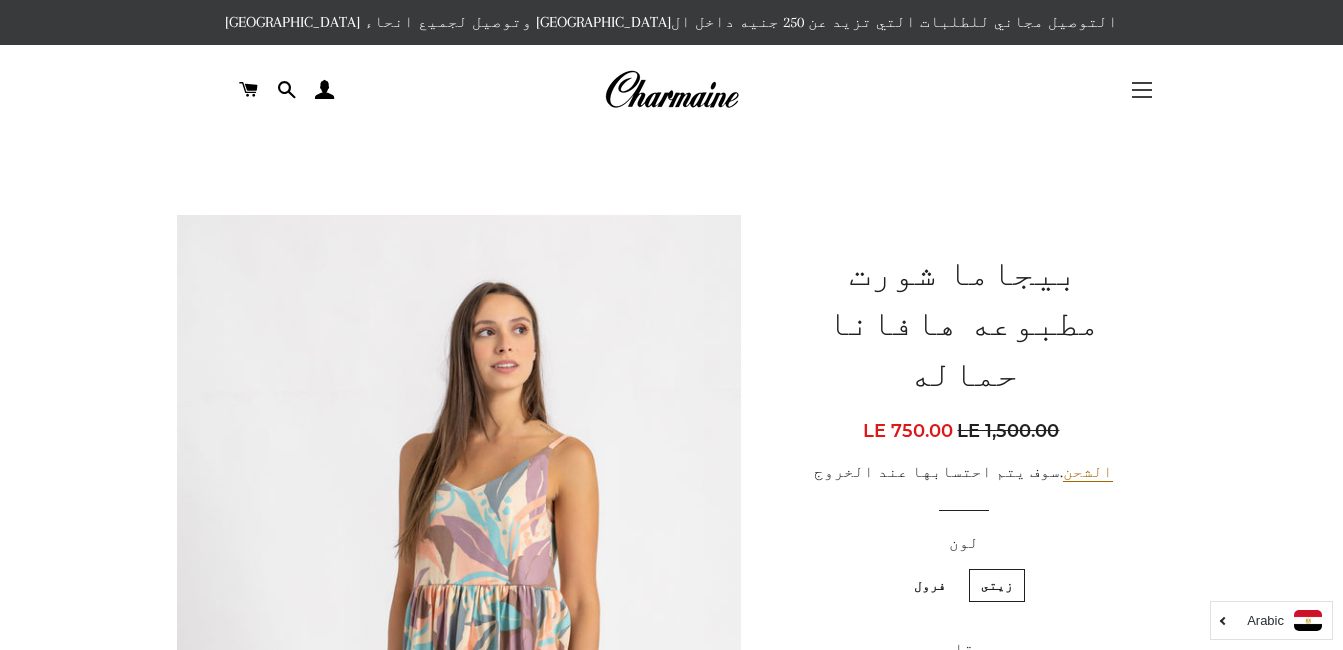 click on "التنقل في الموقع" at bounding box center [1142, 90] 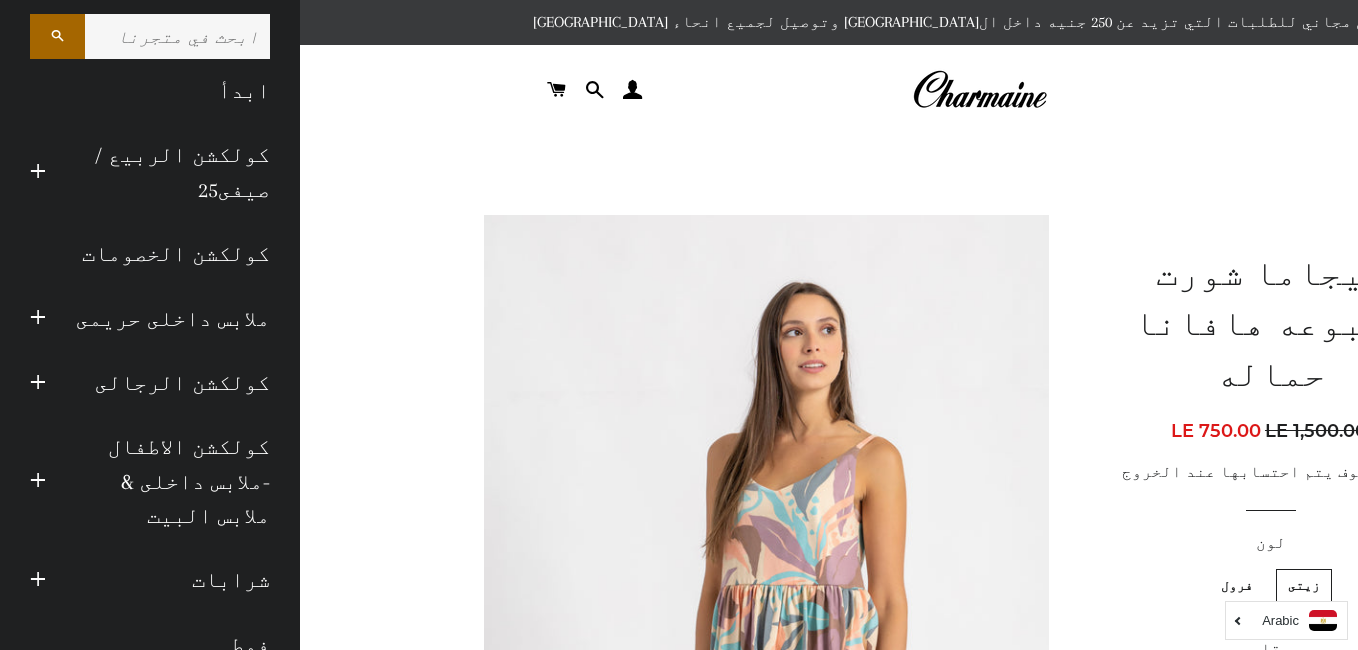 scroll, scrollTop: 0, scrollLeft: 0, axis: both 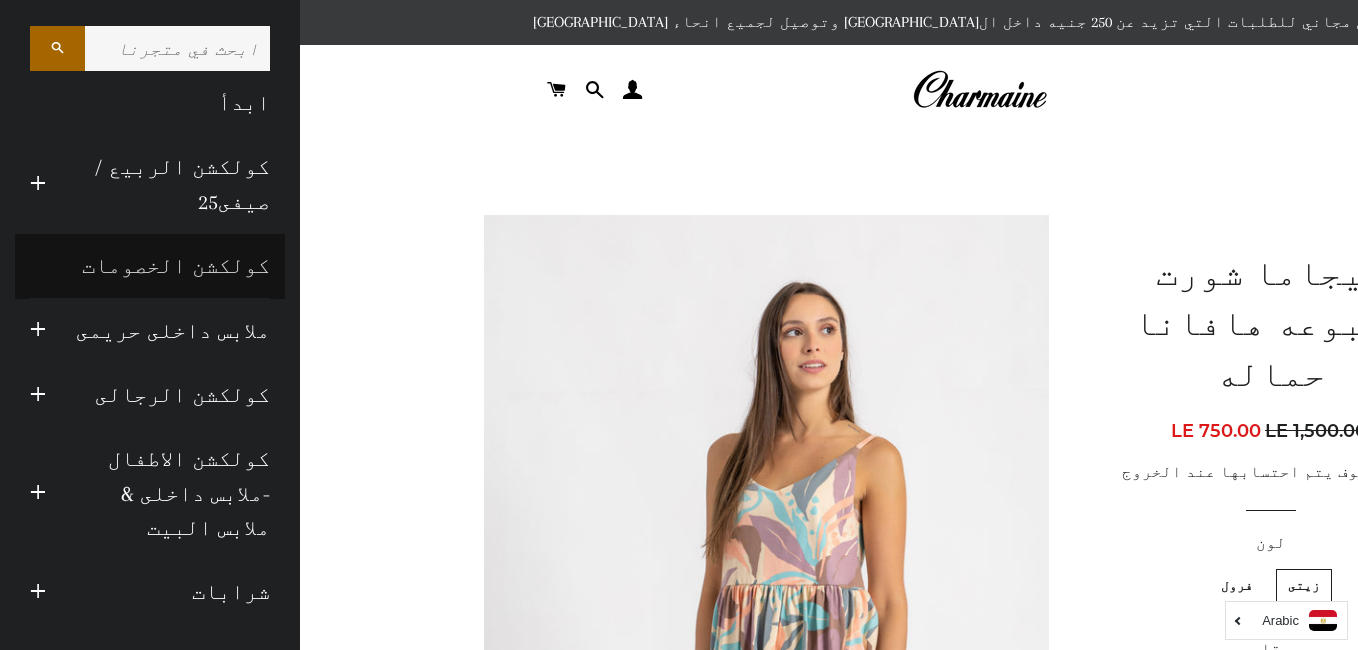 drag, startPoint x: 253, startPoint y: 267, endPoint x: 273, endPoint y: 263, distance: 20.396078 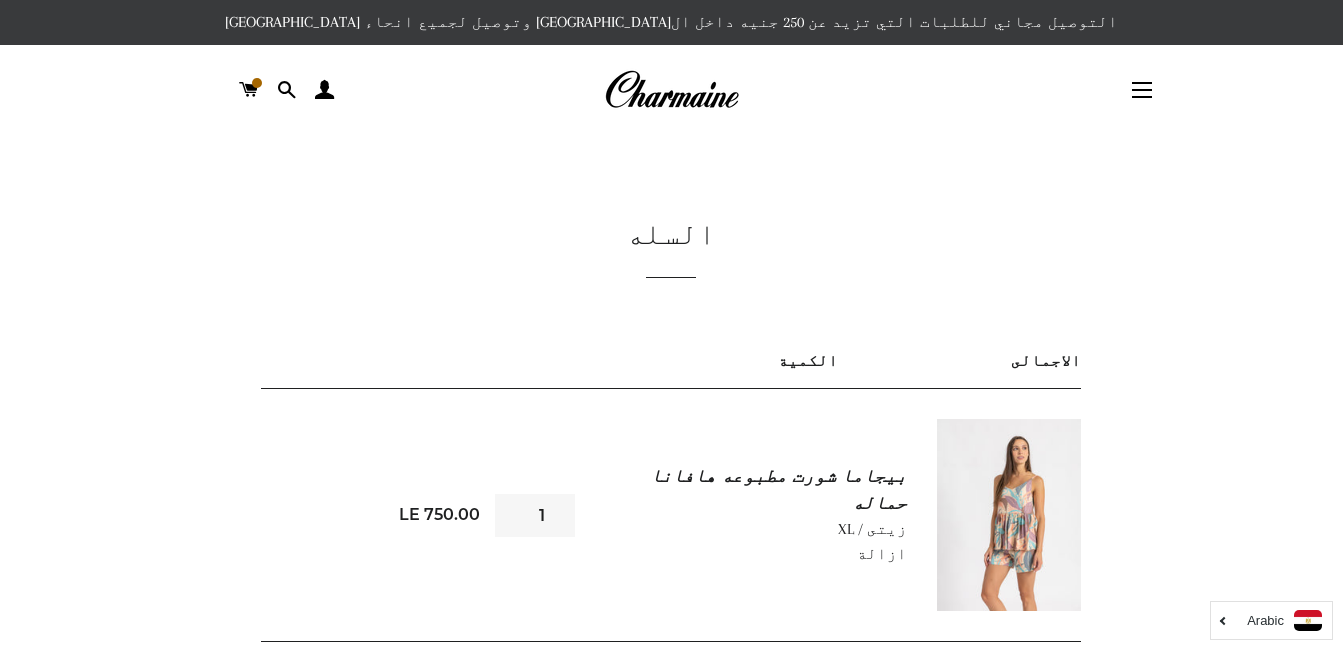 scroll, scrollTop: 0, scrollLeft: 0, axis: both 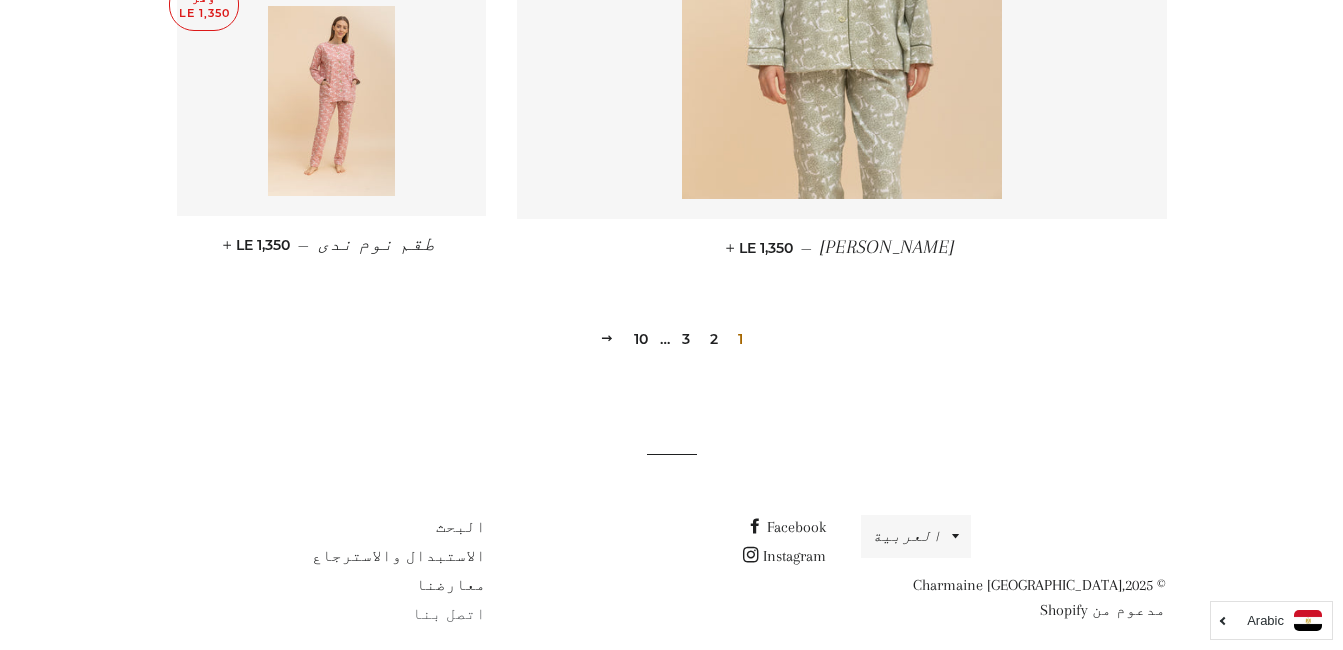 drag, startPoint x: 472, startPoint y: 591, endPoint x: 560, endPoint y: 575, distance: 89.44272 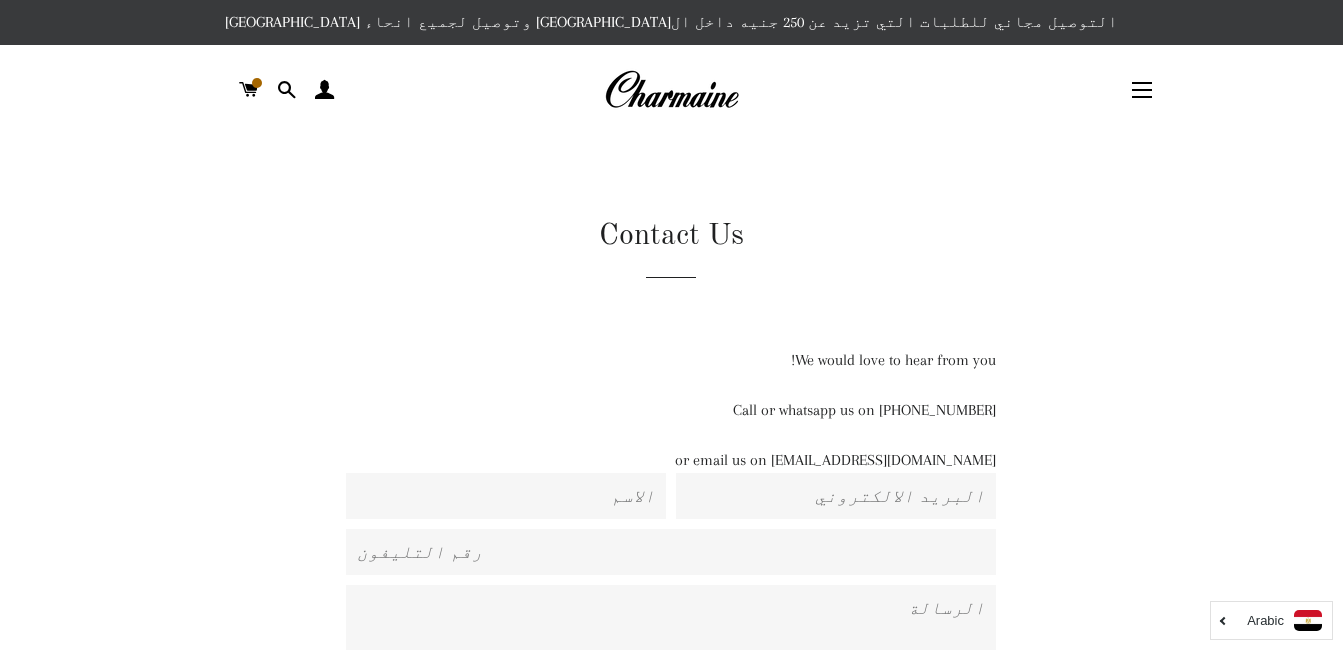scroll, scrollTop: 0, scrollLeft: 0, axis: both 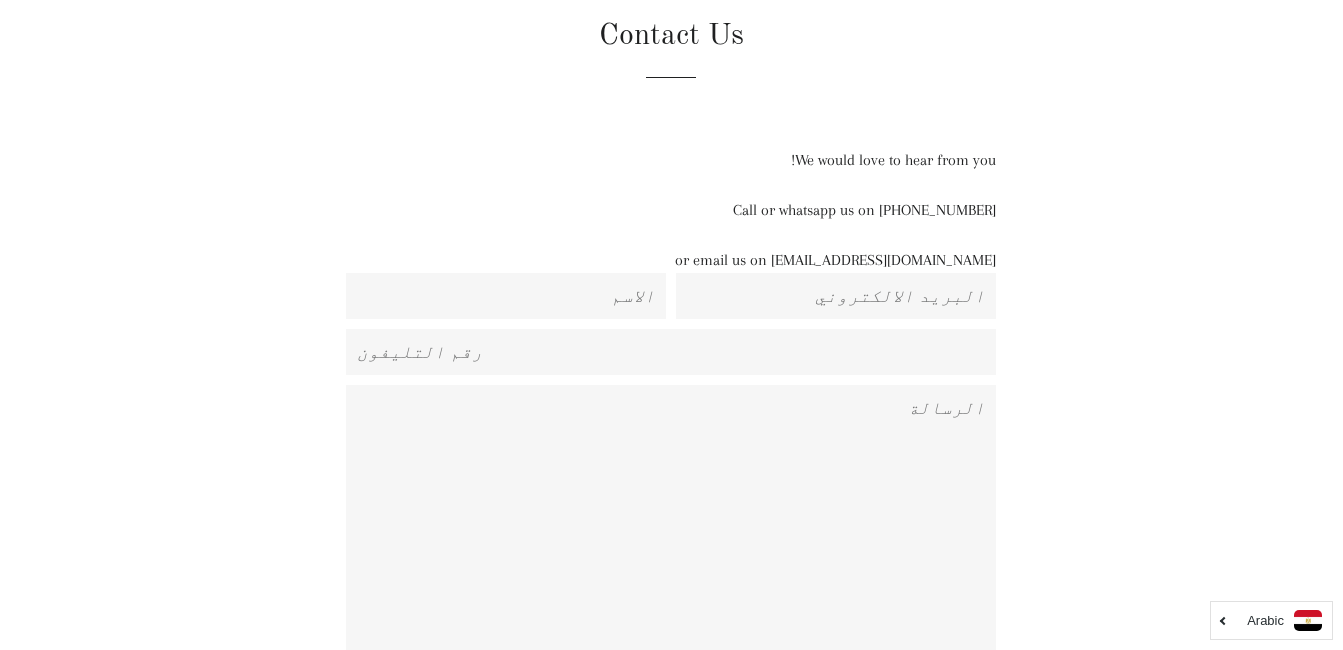 click on "البريد الالكتروني" at bounding box center (836, 296) 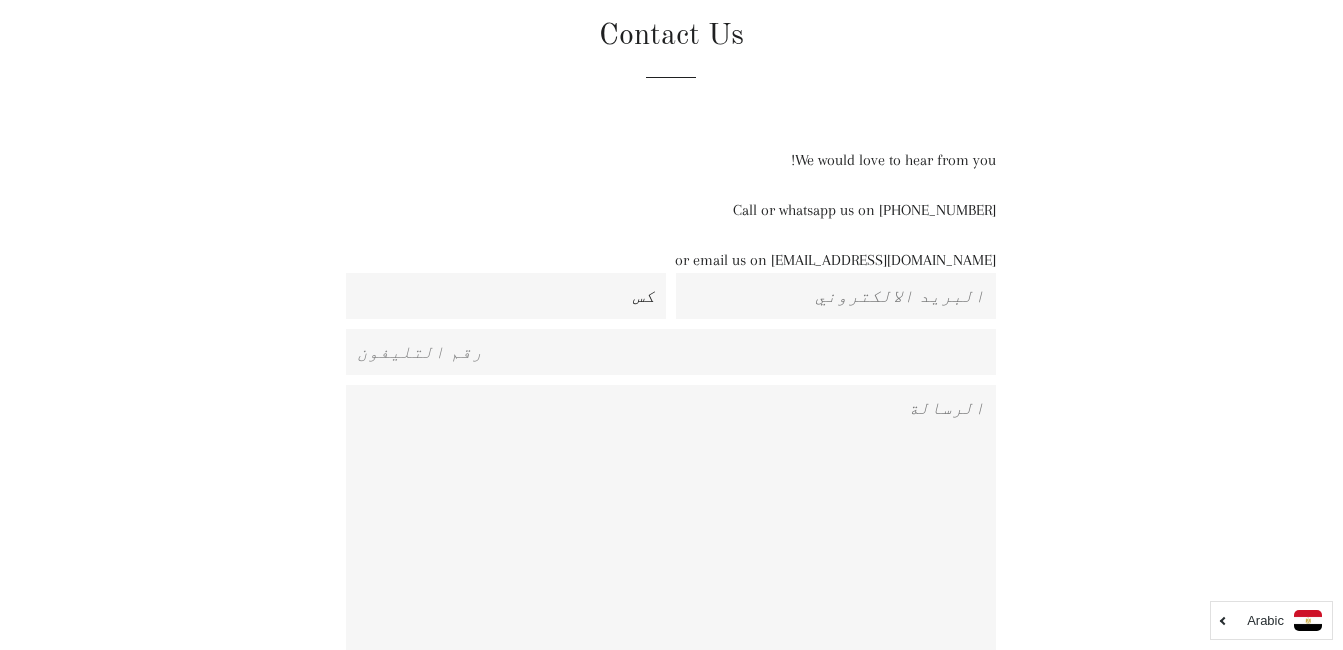 type on "ك" 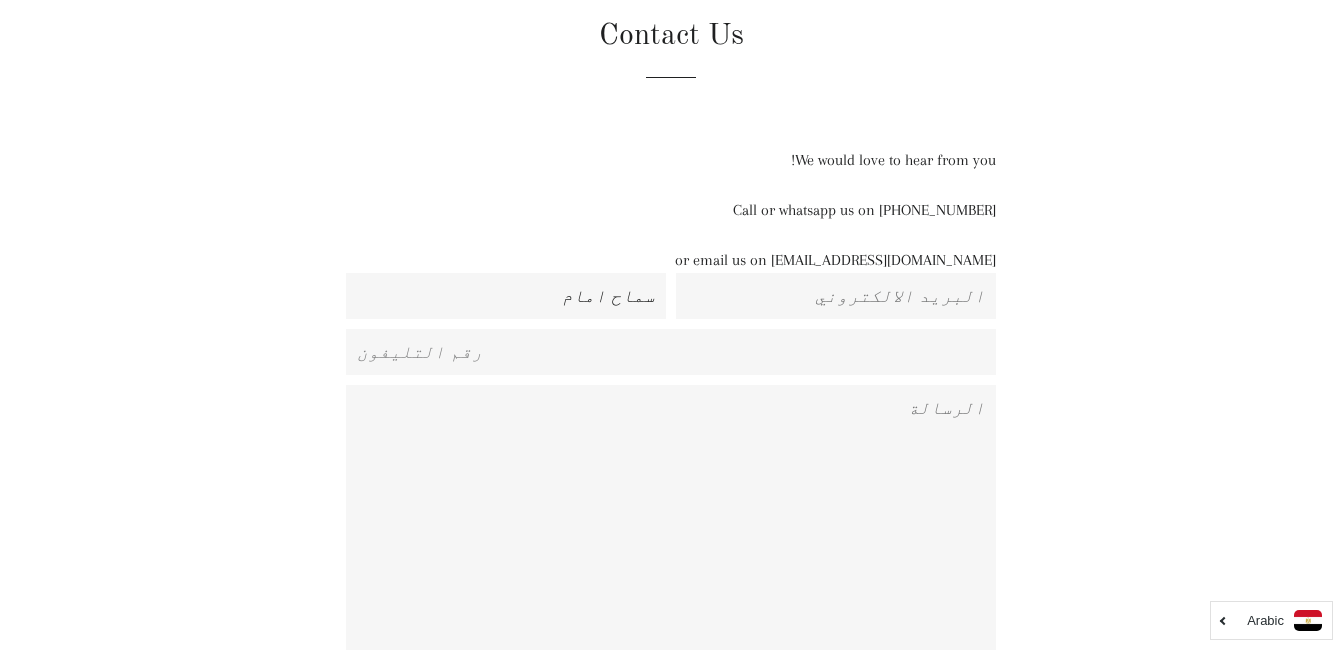 type on "سماح امام" 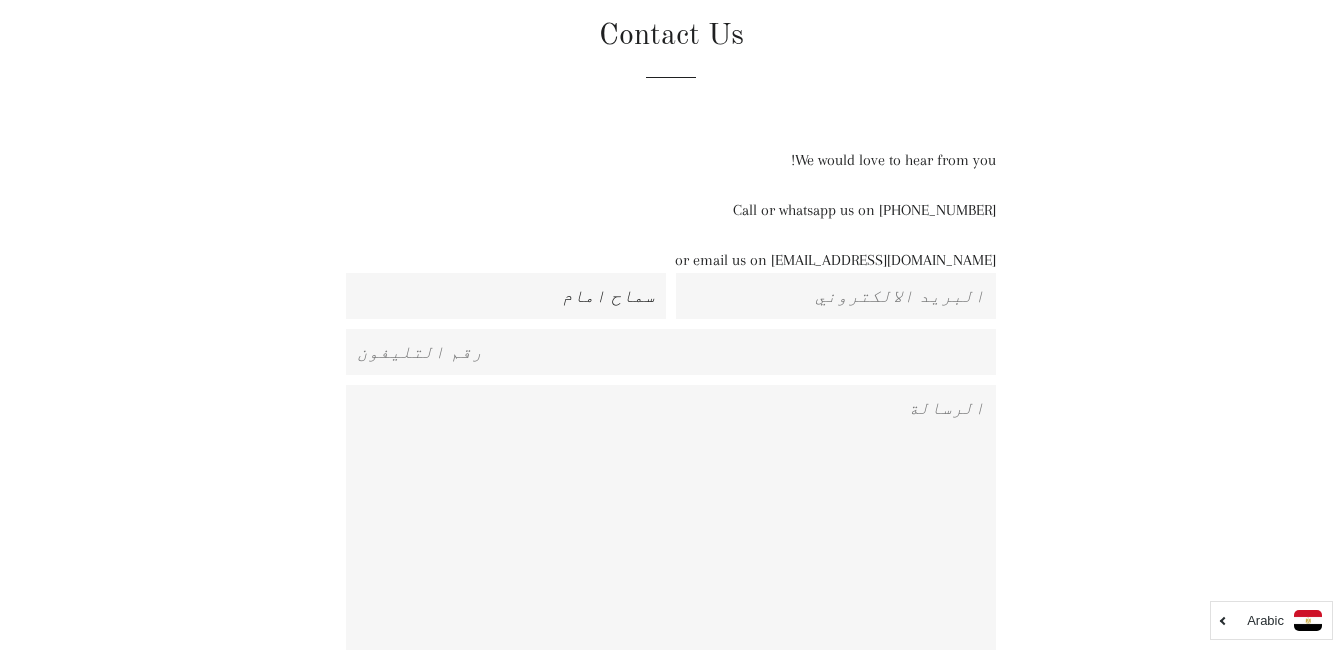 click on "رقم التليفون" at bounding box center (671, 352) 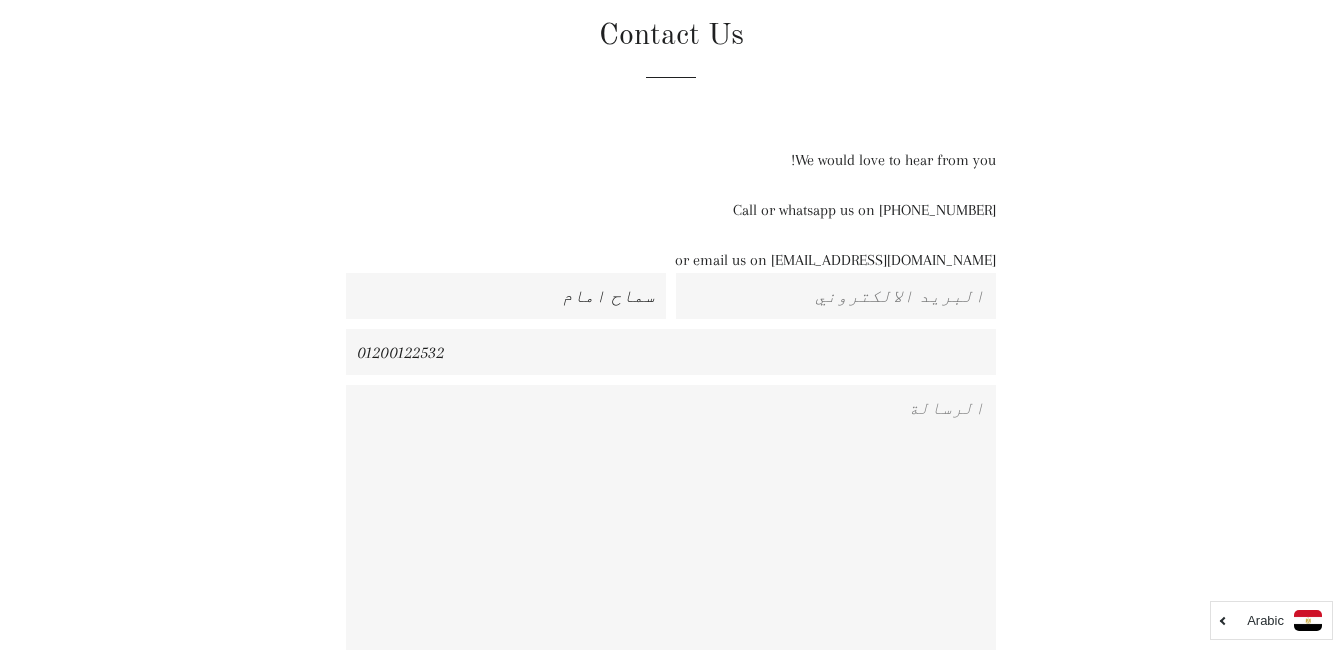 type on "01200122532" 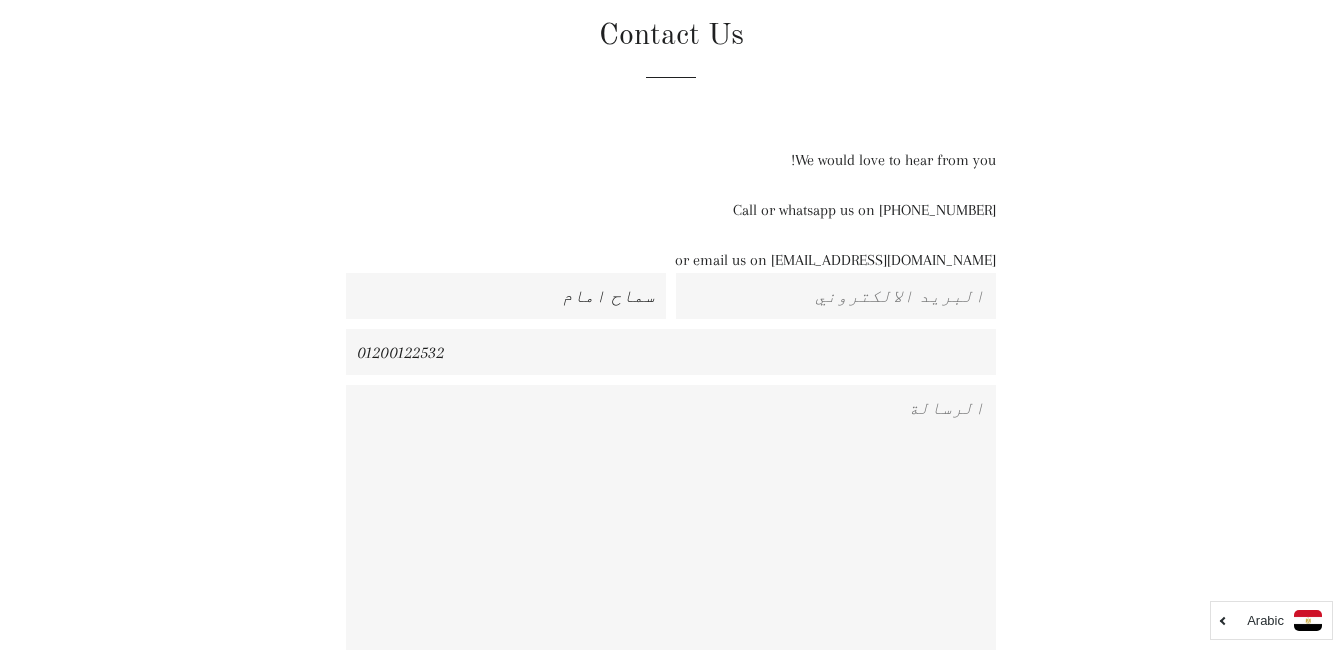 click on "الرسالة" at bounding box center (671, 534) 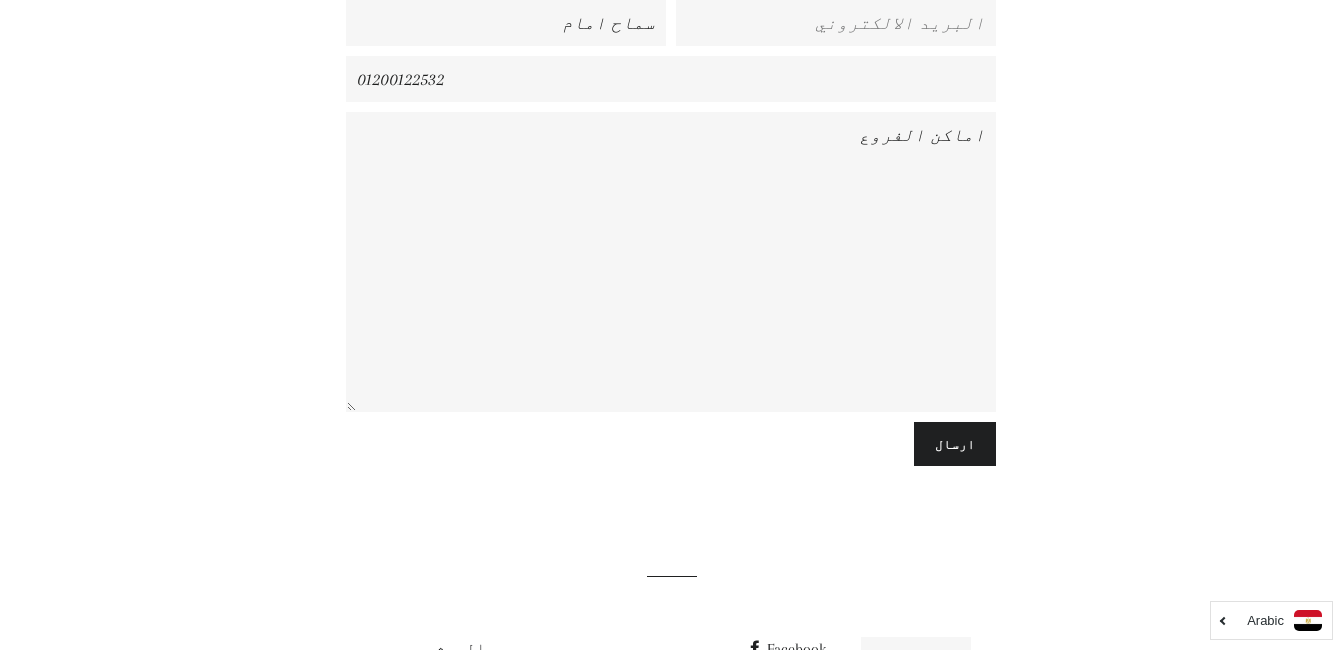 scroll, scrollTop: 500, scrollLeft: 0, axis: vertical 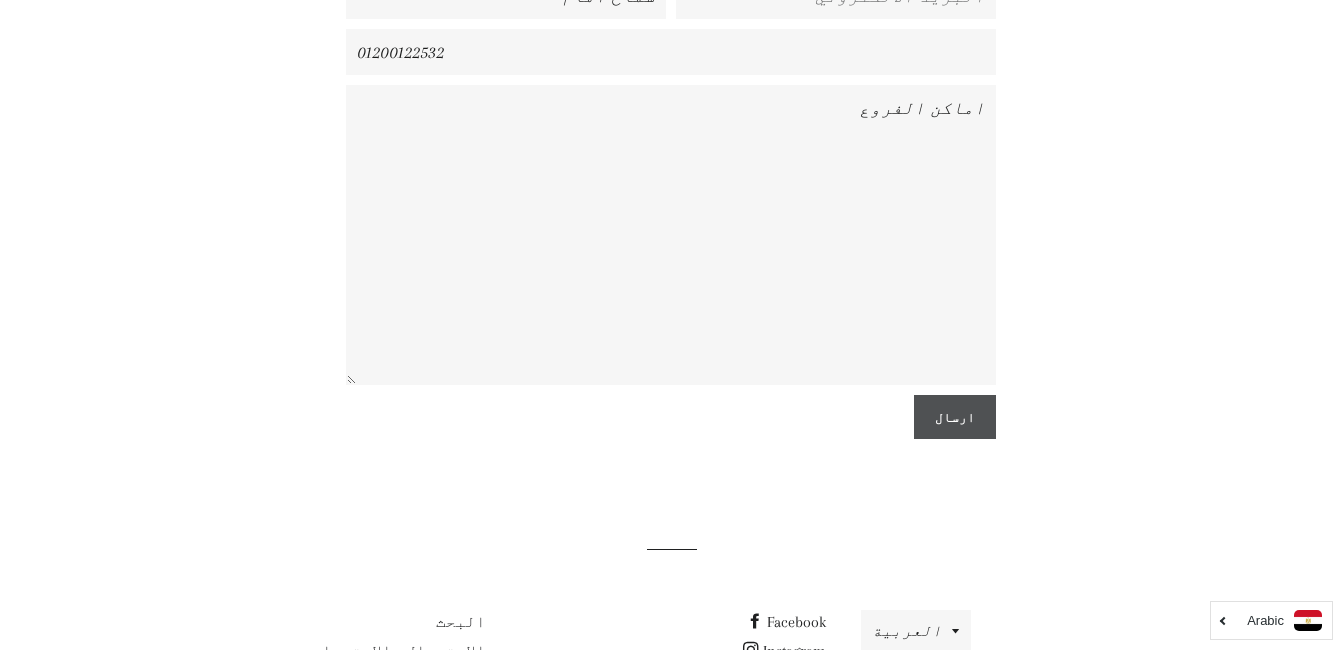 type on "اماكن الفروع" 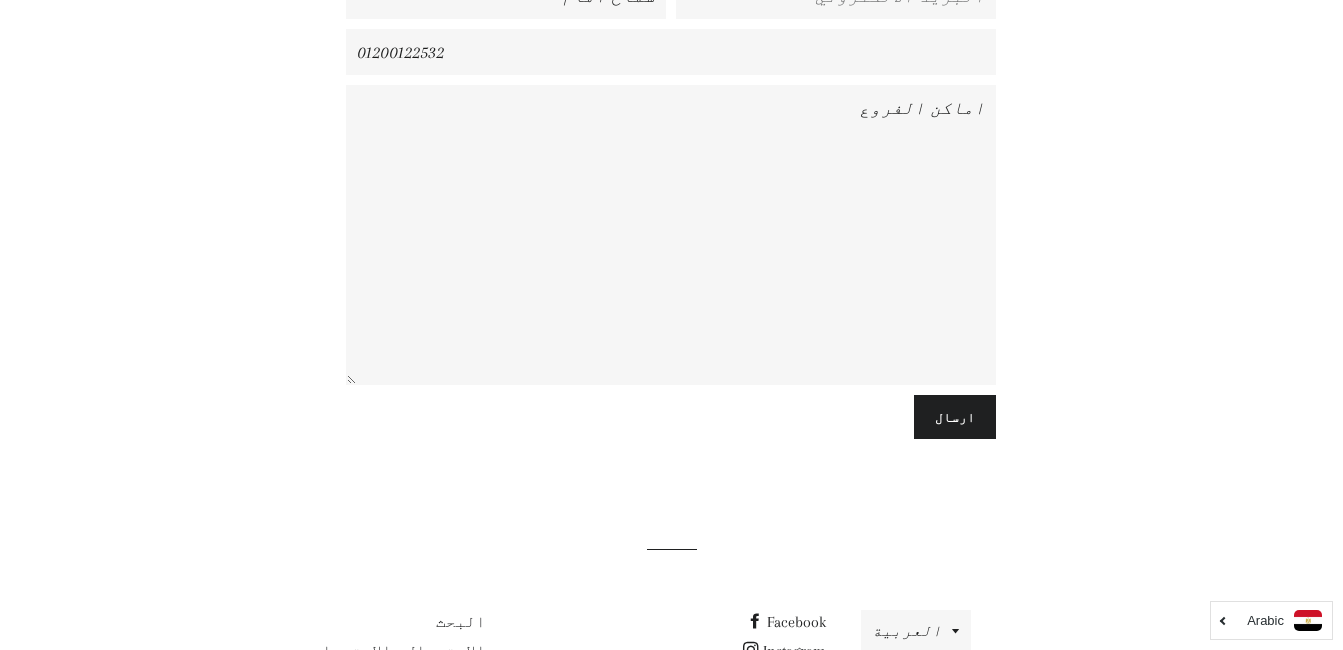 drag, startPoint x: 976, startPoint y: 414, endPoint x: 1071, endPoint y: 411, distance: 95.047356 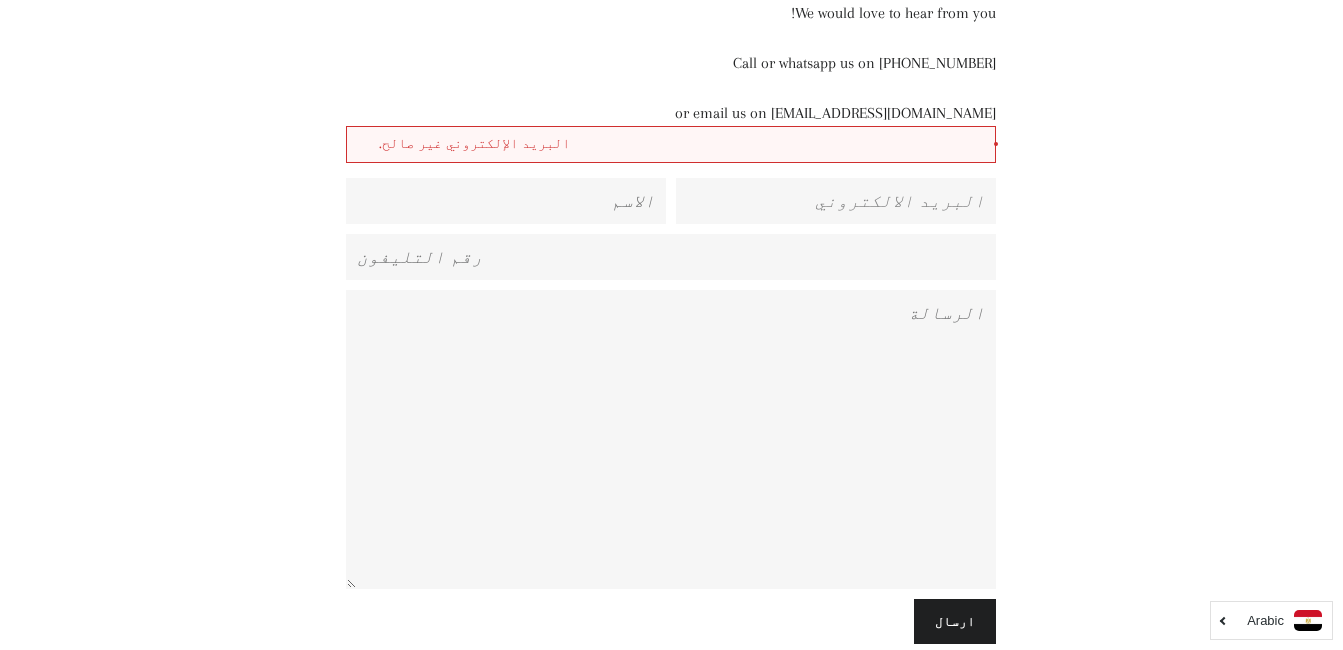 scroll, scrollTop: 173, scrollLeft: 0, axis: vertical 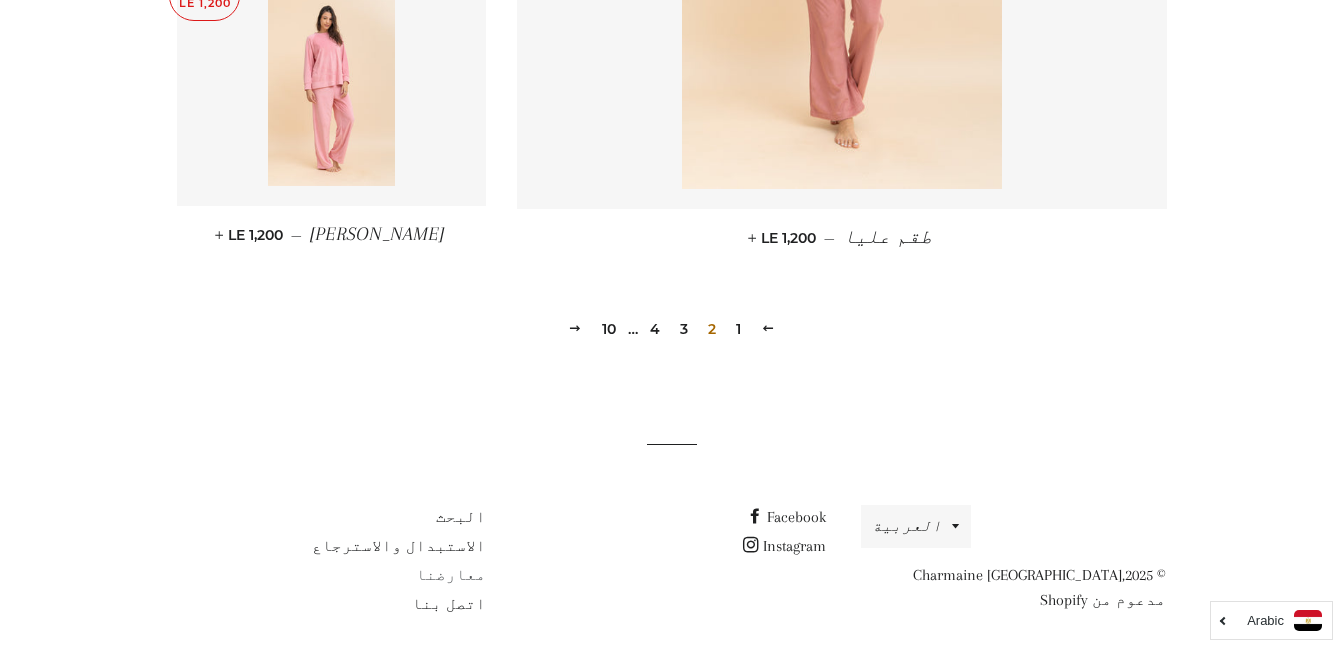 click on "معارضنا" at bounding box center (451, 575) 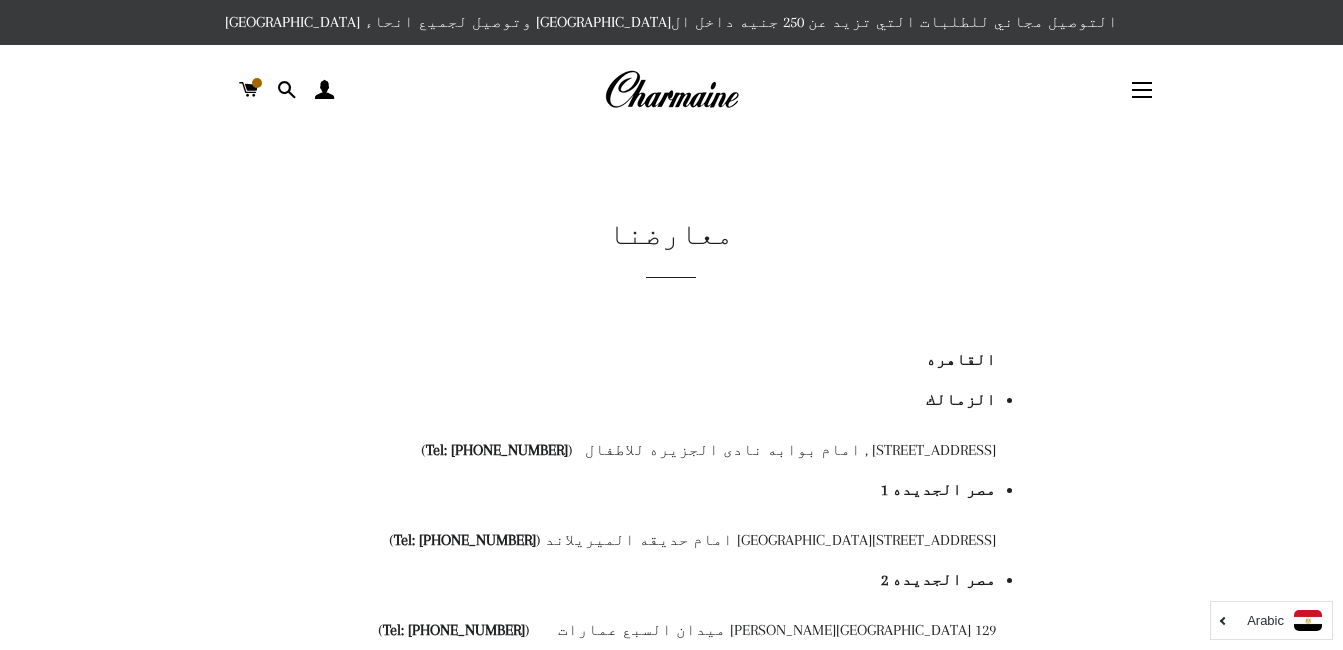 scroll, scrollTop: 0, scrollLeft: 0, axis: both 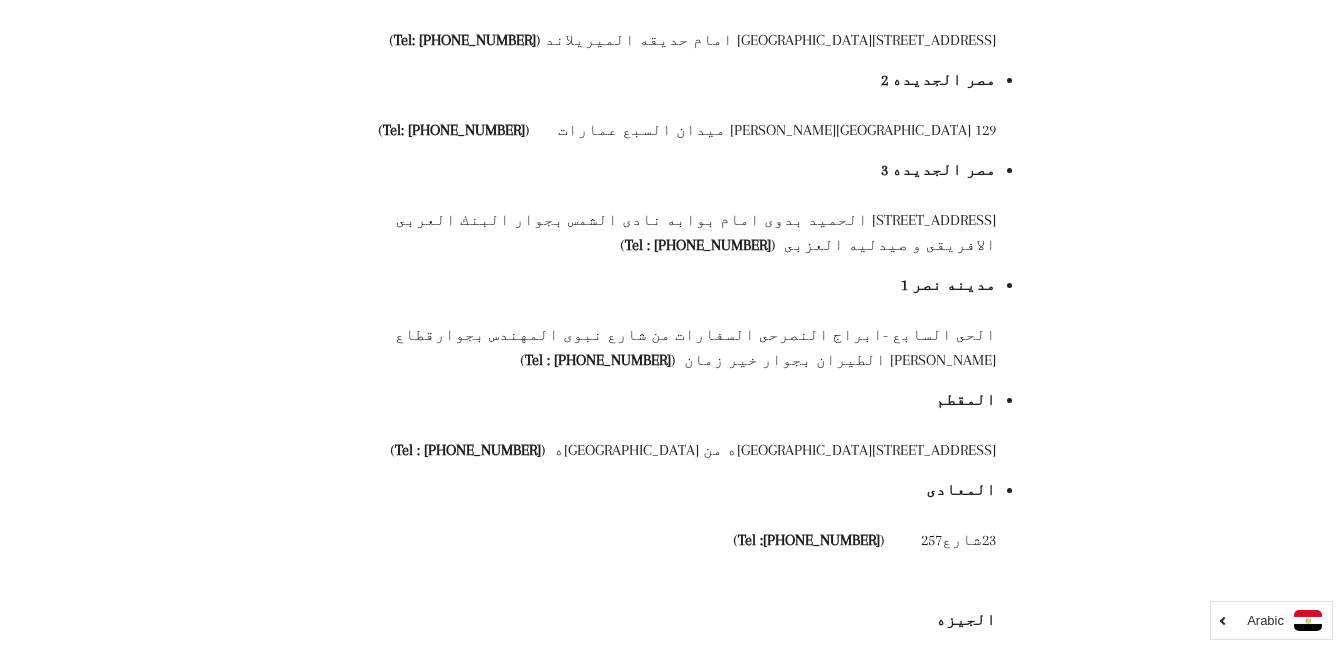 click on "معارضنا
القاهره
الزمالك
14شارع الجزيره , امام بوابه نادى الجزيره للاطفال   (  Tel: 01149978763   )
مصر الجديده 1
13شارع المعهد الاشتراكى امام حديقه الميريلاند (  Tel: 01149979093 )
مصر الجديده 2
129 برج الميرغنى ميدان السبع عمارات       (  Tel: 01121101623   )
مصر الجديده 3
75شارع عبد الحميد بدوى امام بوابه نادى الشمس بجوار البنك العربى الافريقى و صيدليه العزبى  ( Tel : 01149980468  )
مدينه نصر 1
الحى السابع -ابراج النصرحى السفارات من شارع نبوى المهندس بجوارقطاع ناصر امتداد الطيران بجوار خير زمان  (  Tel : 01149980129" at bounding box center (657, 781) 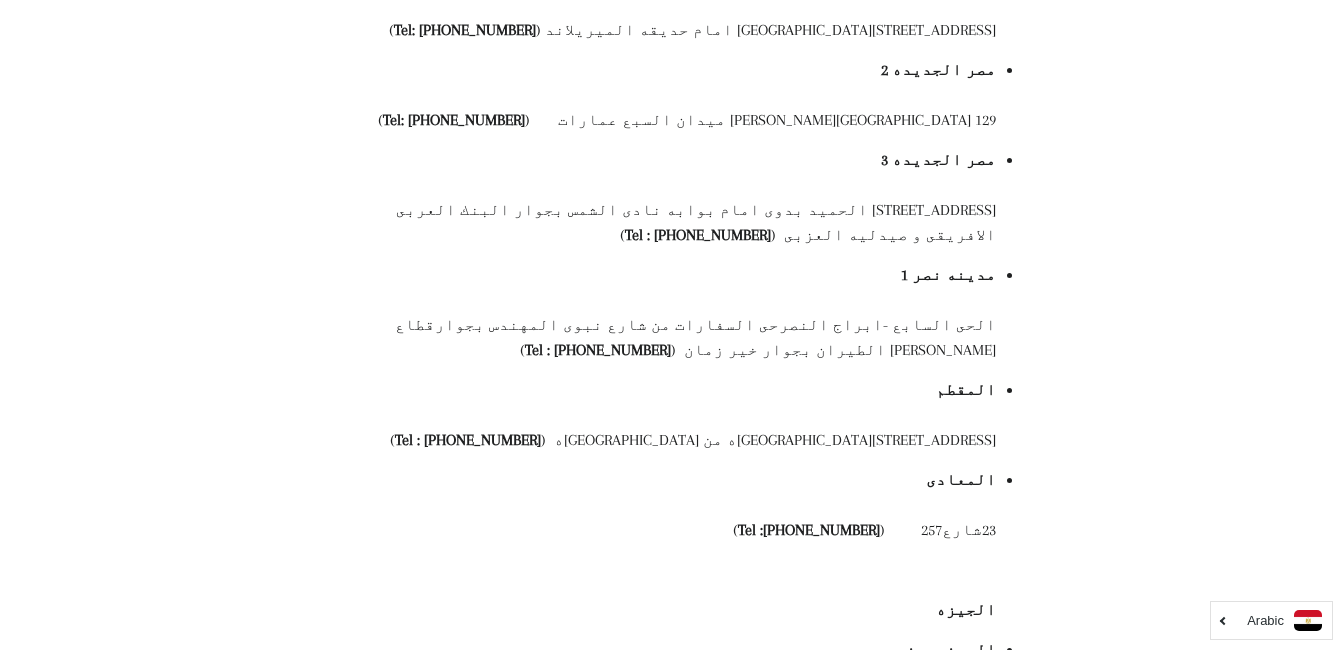 scroll, scrollTop: 600, scrollLeft: 0, axis: vertical 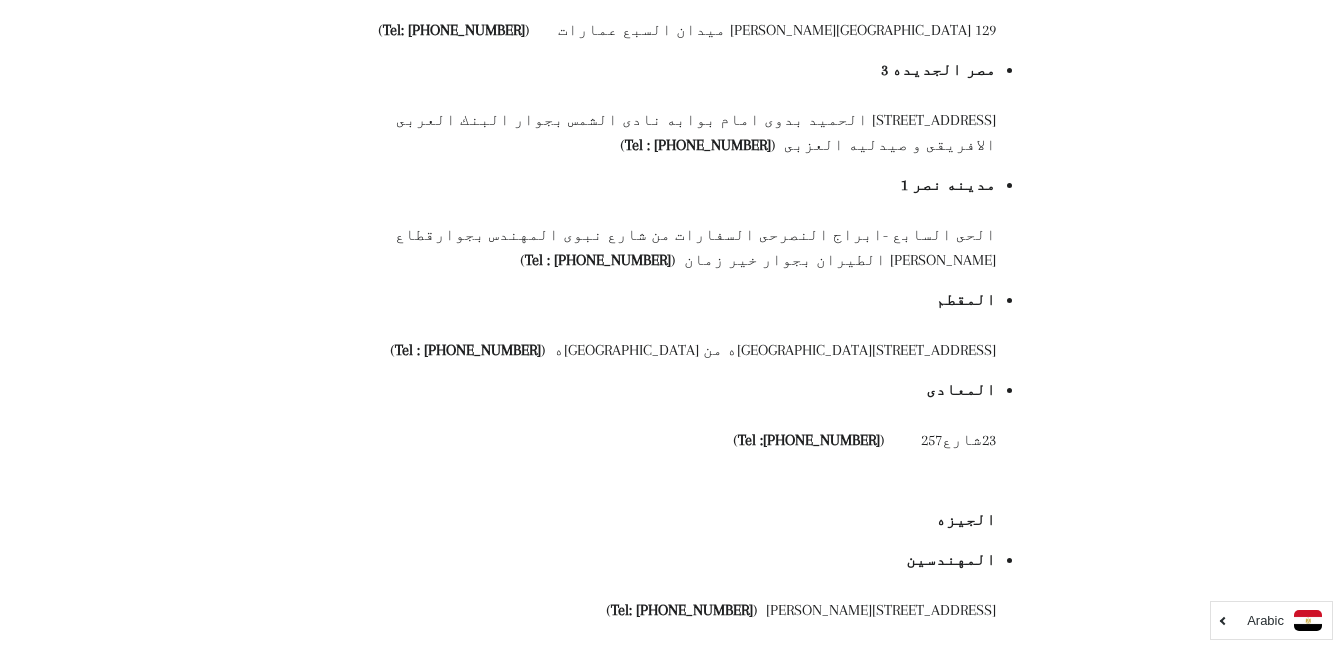 click on "القاهره
الزمالك
14شارع الجزيره , امام بوابه نادى الجزيره للاطفال   (  Tel: 01149978763   )
مصر الجديده 1
13شارع المعهد الاشتراكى امام حديقه الميريلاند (  Tel: 01149979093 )
مصر الجديده 2
129 برج الميرغنى ميدان السبع عمارات       (  Tel: 01121101623   )
مصر الجديده 3
75شارع عبد الحميد بدوى امام بوابه نادى الشمس بجوار البنك العربى الافريقى و صيدليه العزبى  ( Tel : 01149980468  )
مدينه نصر 1
الحى السابع -ابراج النصرحى السفارات من شارع نبوى المهندس بجوارقطاع ناصر امتداد الطيران بجوار خير زمان  (  Tel : 01149980129    )
المقطم
Tel : 01149980313    )
)" at bounding box center [671, 748] 